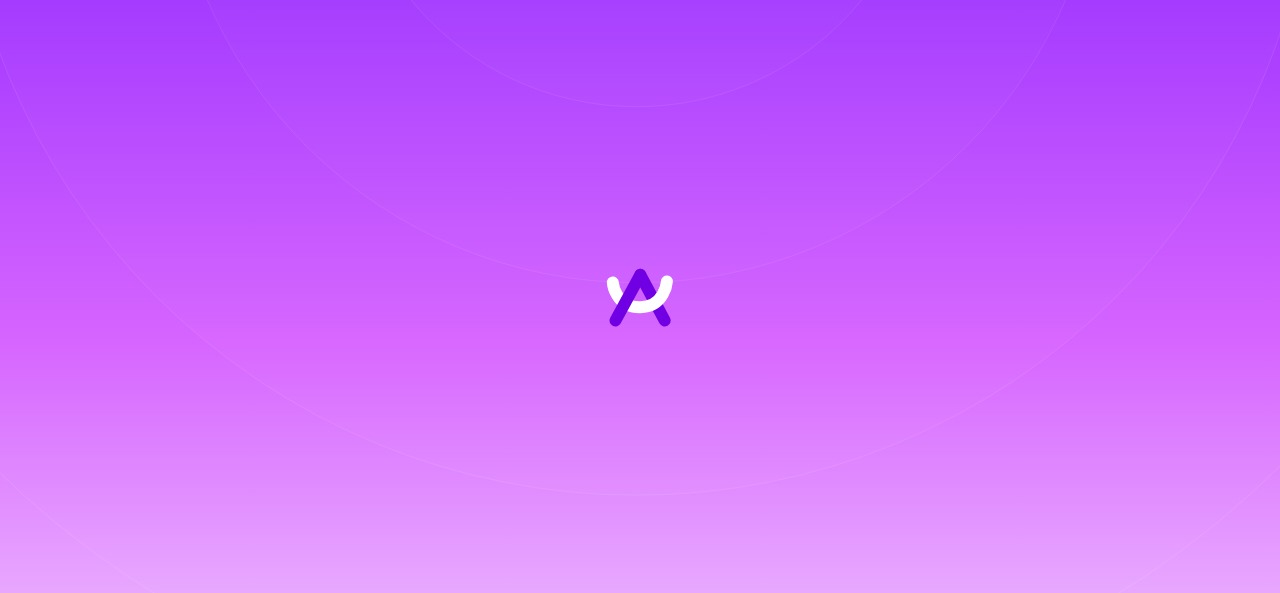 scroll, scrollTop: 0, scrollLeft: 0, axis: both 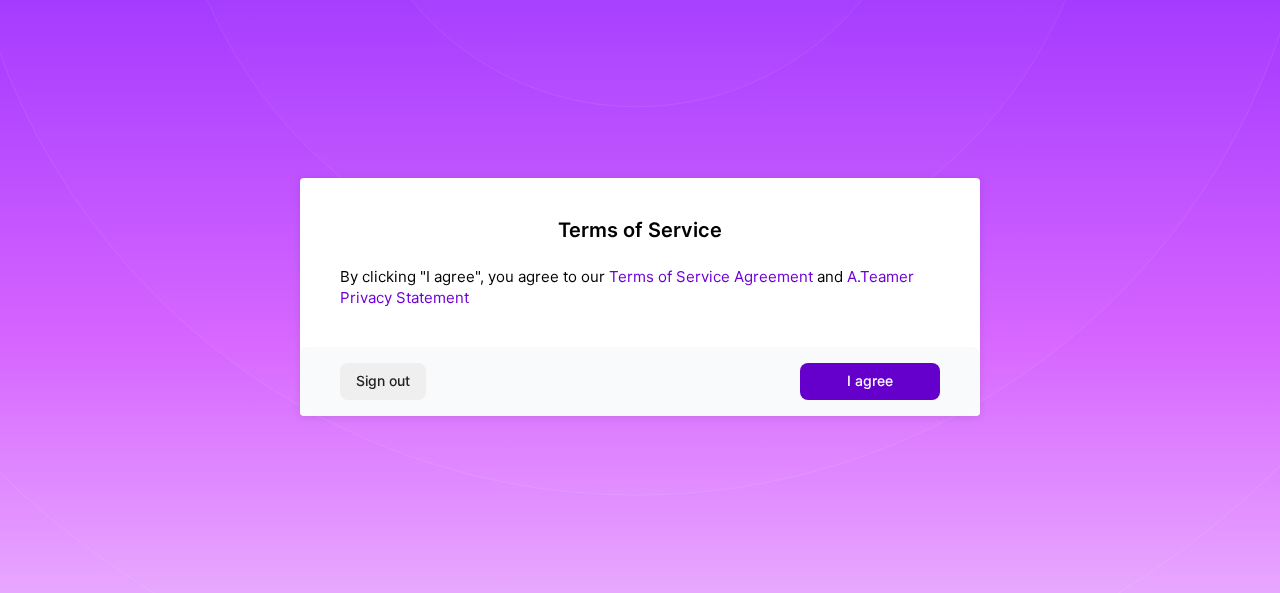 click on "I agree" at bounding box center (870, 381) 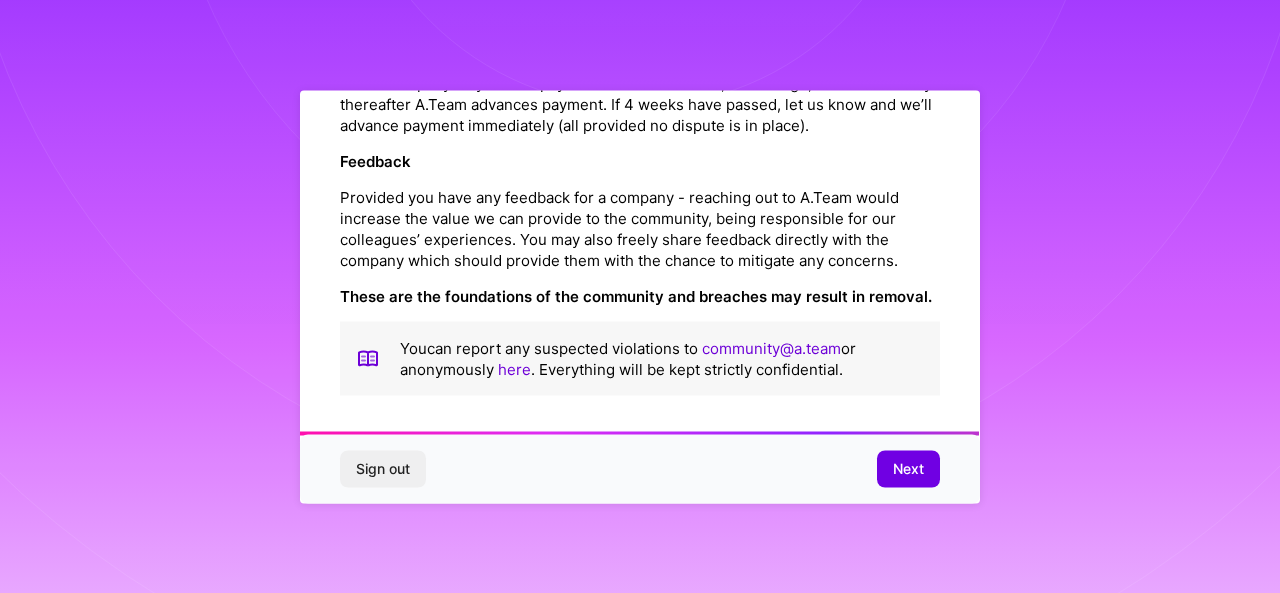 scroll, scrollTop: 2420, scrollLeft: 0, axis: vertical 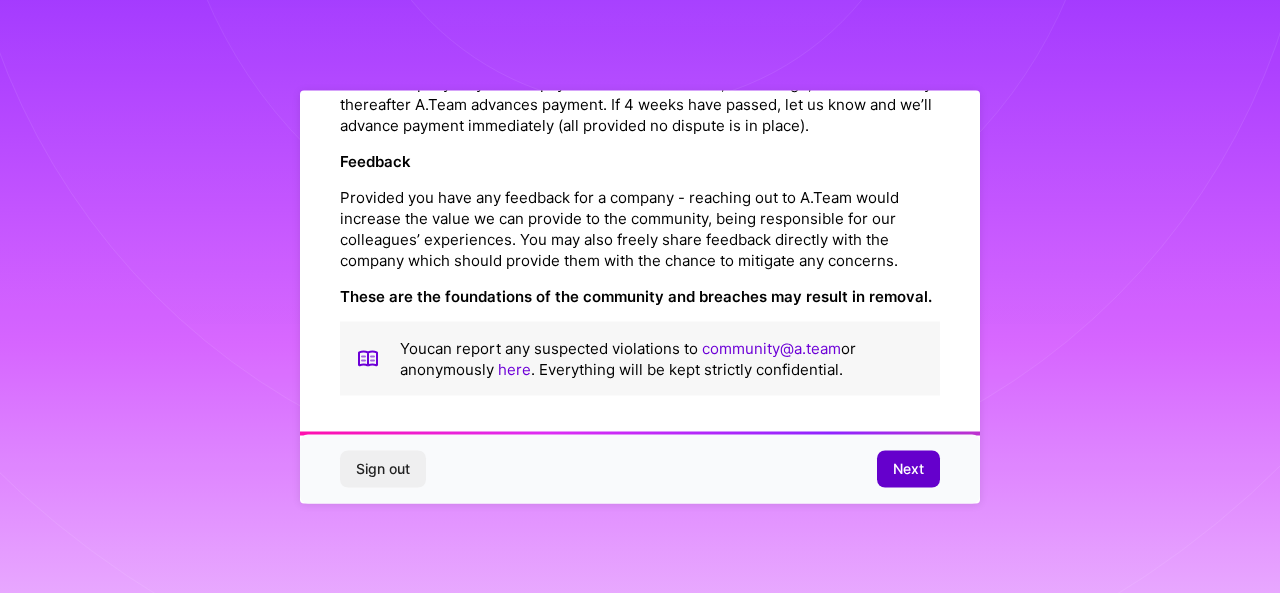 click on "Next" at bounding box center (908, 469) 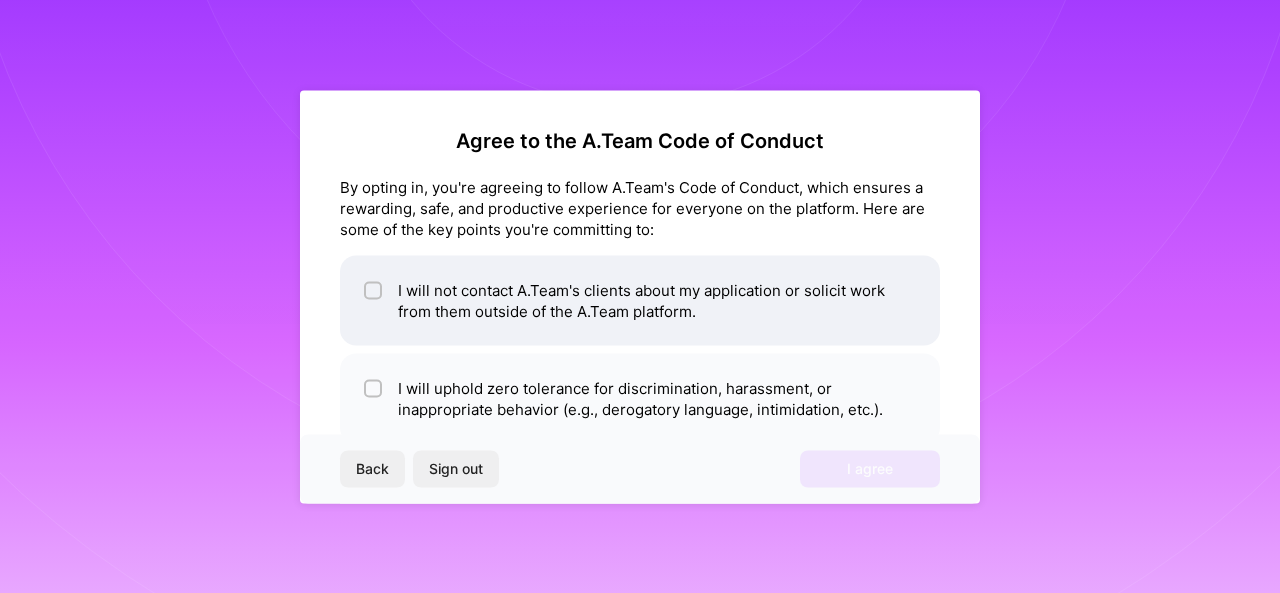 scroll, scrollTop: 0, scrollLeft: 0, axis: both 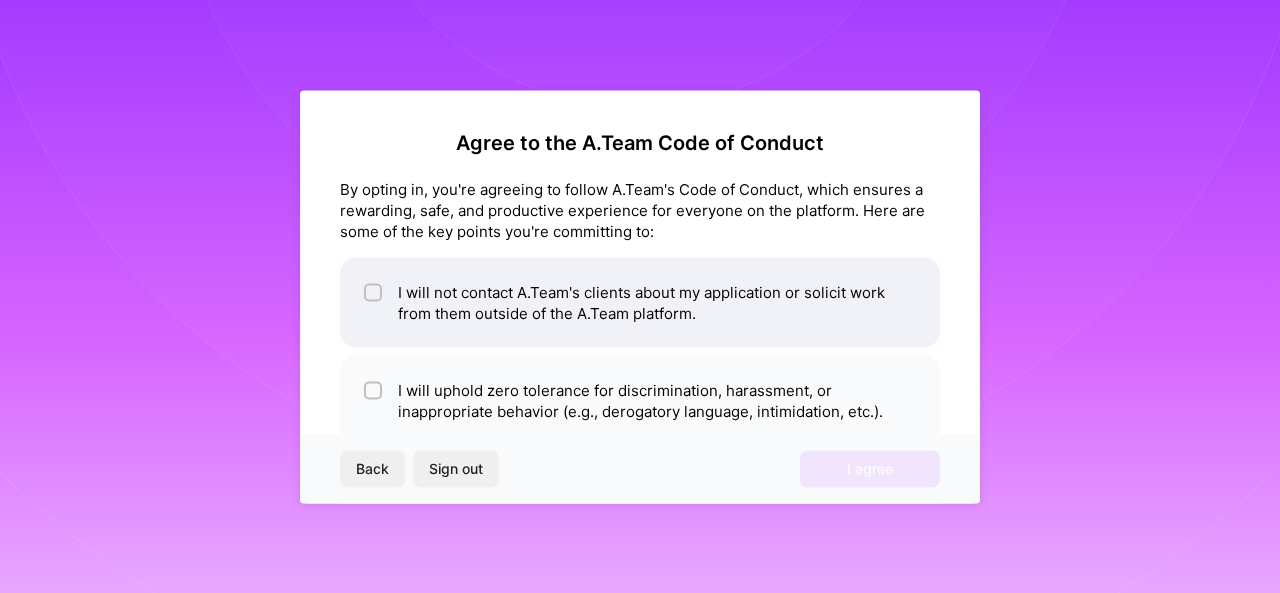 drag, startPoint x: 377, startPoint y: 284, endPoint x: 380, endPoint y: 321, distance: 37.12142 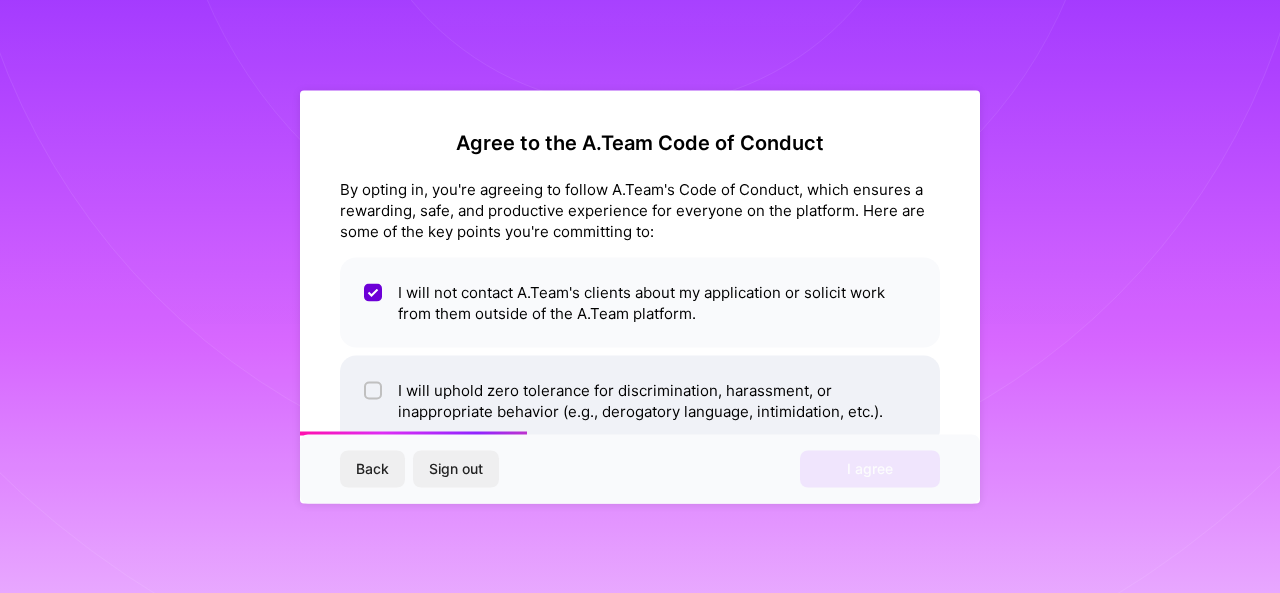 click on "I will uphold zero tolerance for discrimination, harassment, or inappropriate behavior (e.g., derogatory language, intimidation, etc.)." at bounding box center [640, 400] 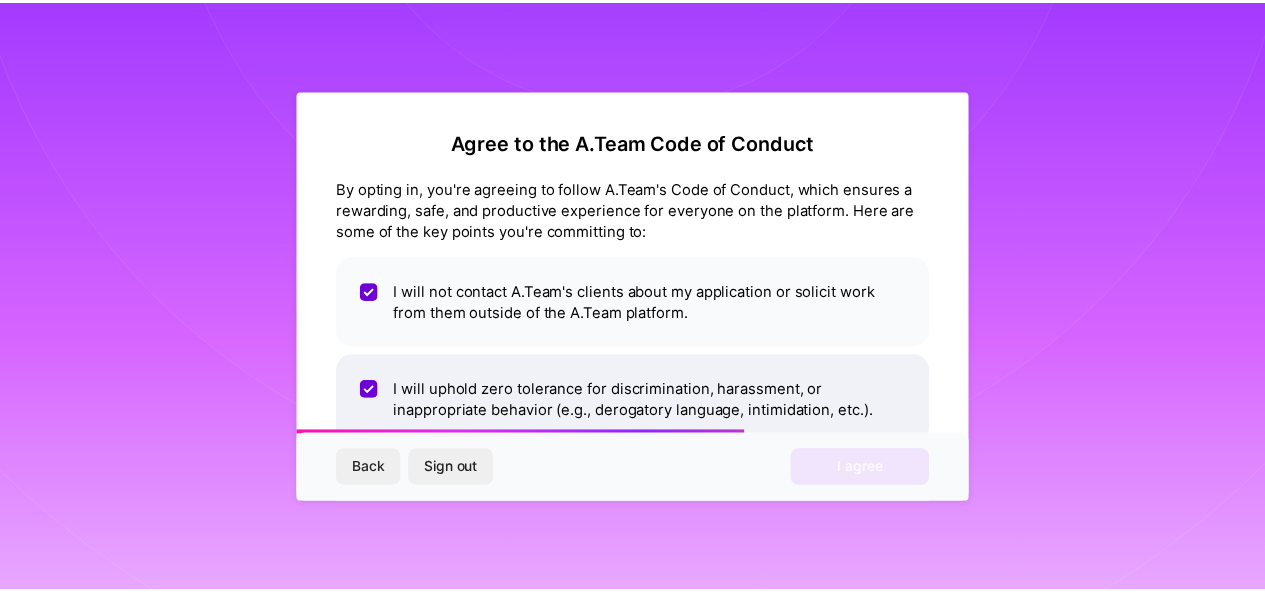 scroll, scrollTop: 126, scrollLeft: 0, axis: vertical 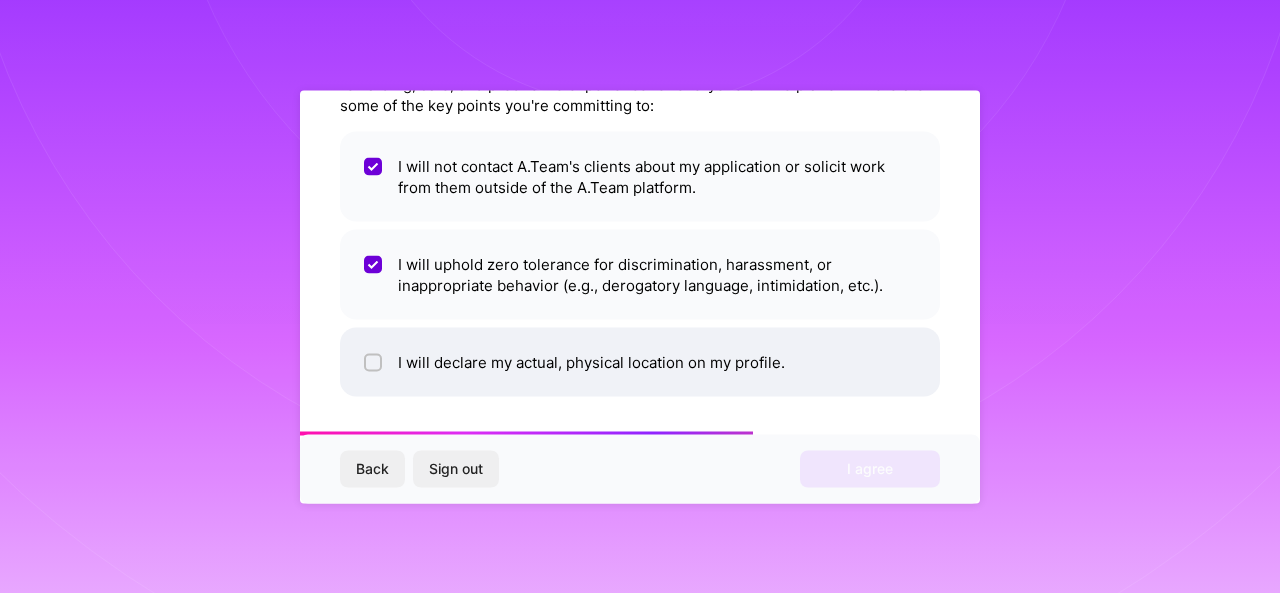 drag, startPoint x: 366, startPoint y: 356, endPoint x: 408, endPoint y: 359, distance: 42.107006 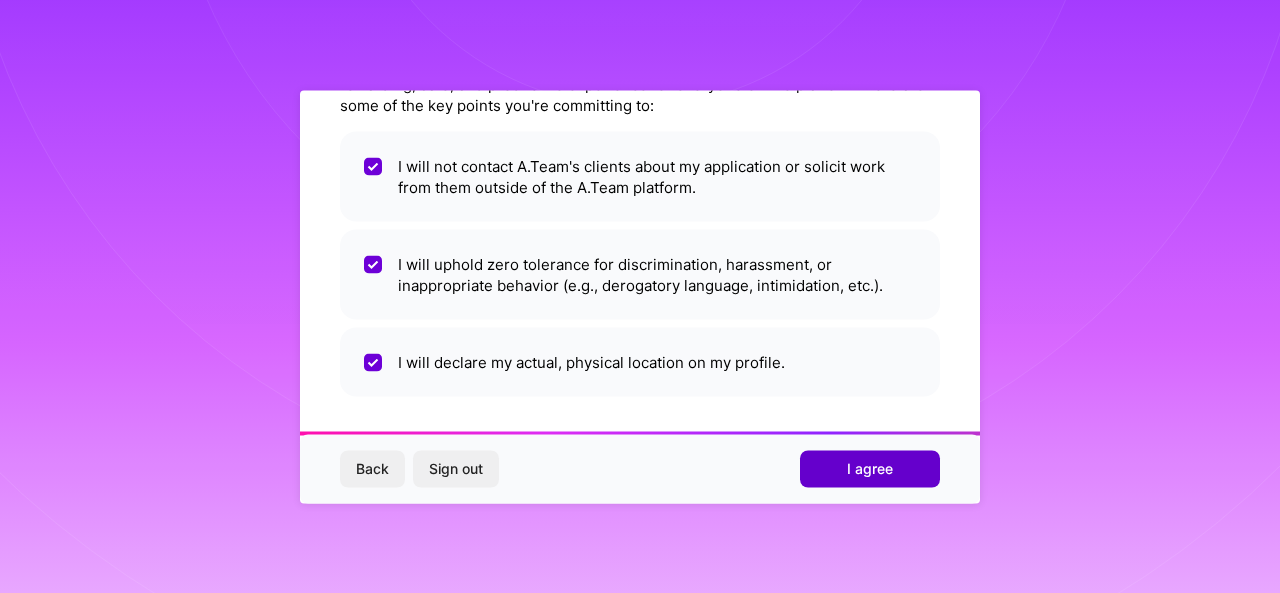 click on "I agree" at bounding box center [870, 469] 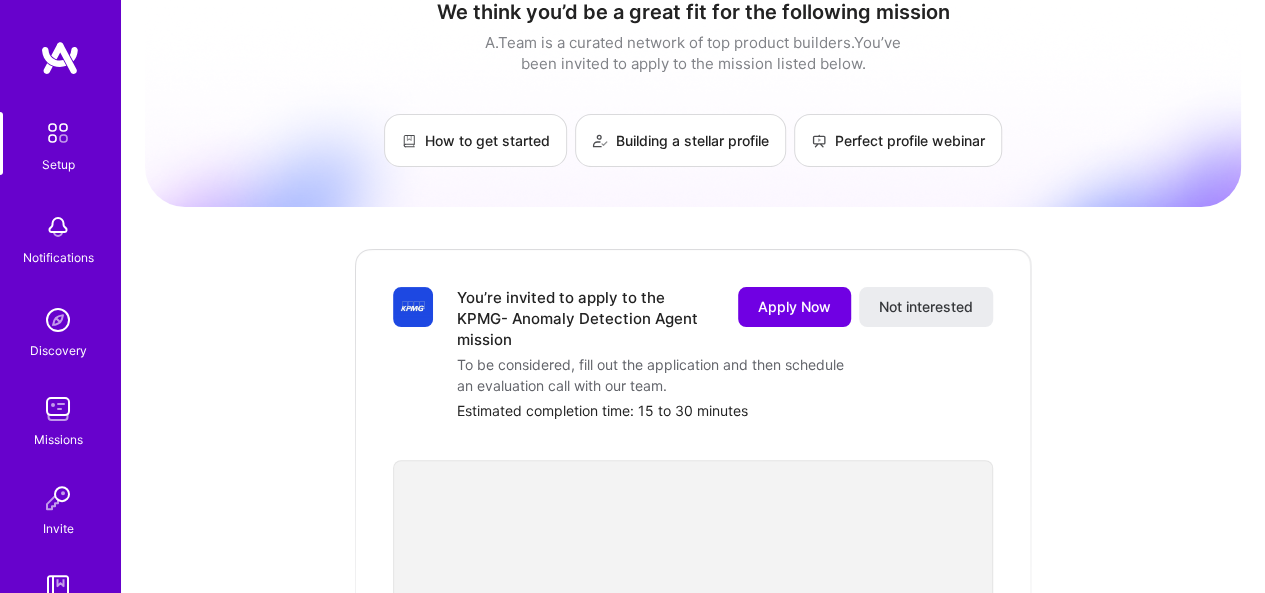 scroll, scrollTop: 0, scrollLeft: 0, axis: both 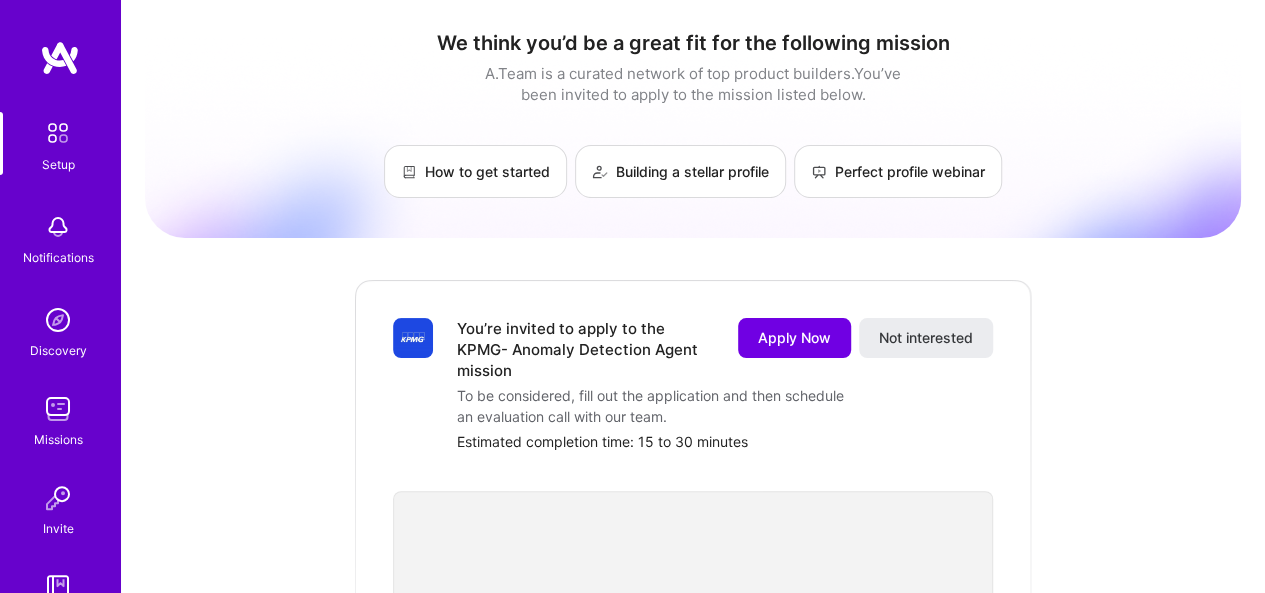 click at bounding box center [58, 409] 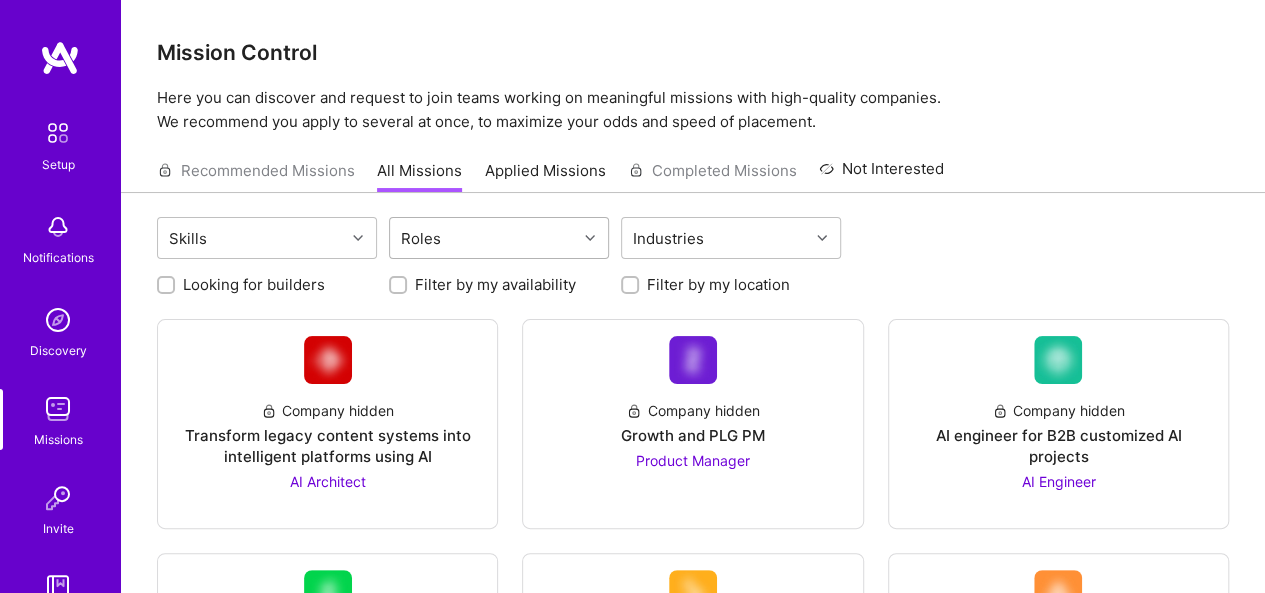 click on "Roles" at bounding box center (483, 238) 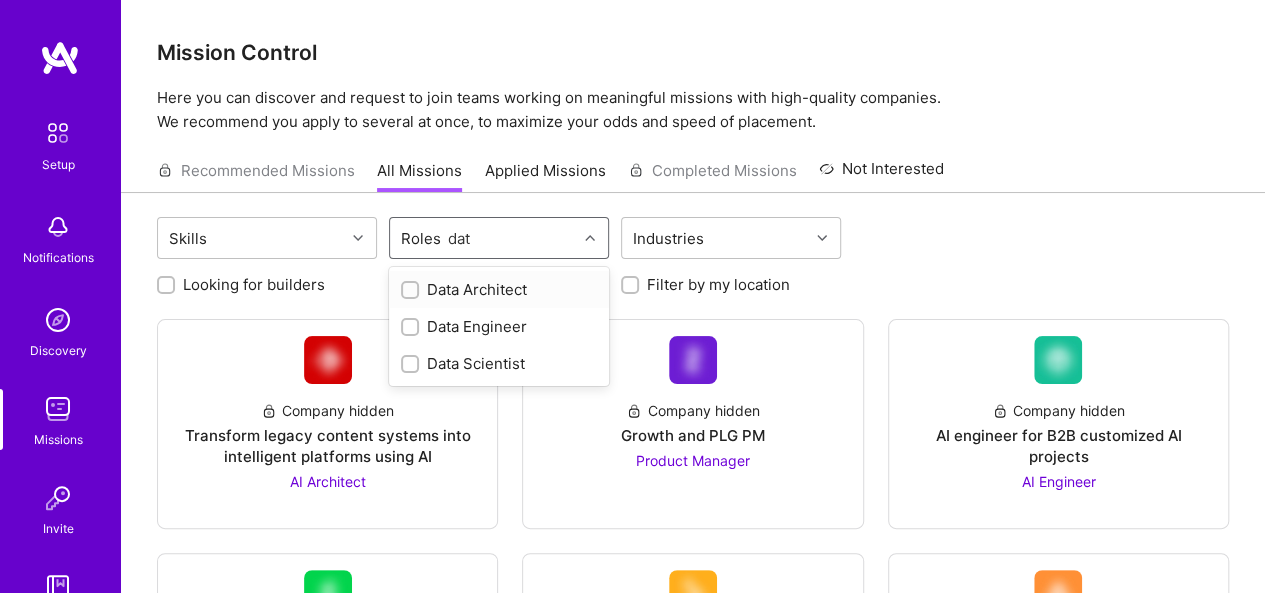 type on "data" 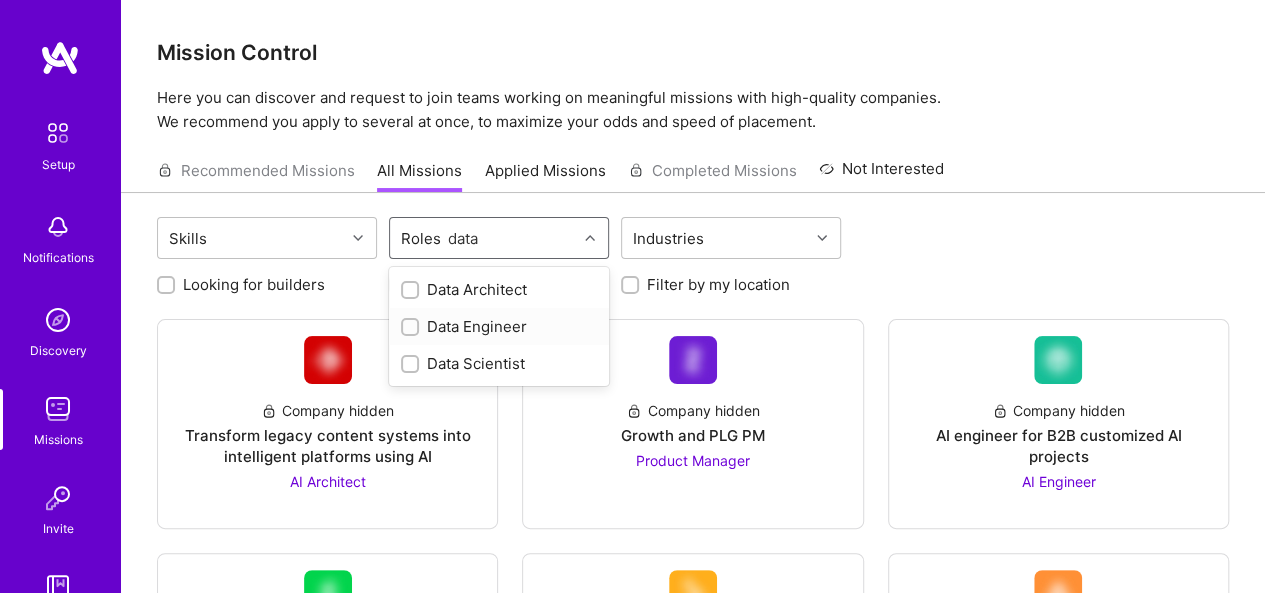 click on "Data Engineer" at bounding box center (499, 326) 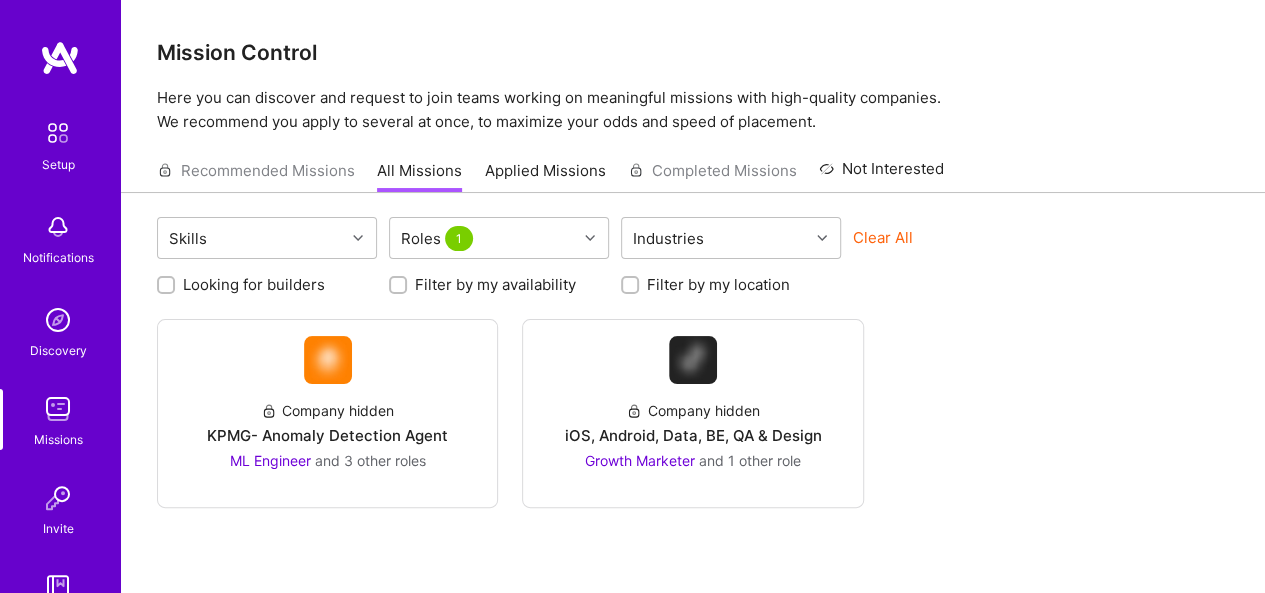 click on "Company hidden KPMG- Anomaly Detection Agent ML Engineer   and 3 other roles
Company hidden iOS, Android, Data, BE, QA & Design Growth Marketer   and 1 other role" at bounding box center (693, 413) 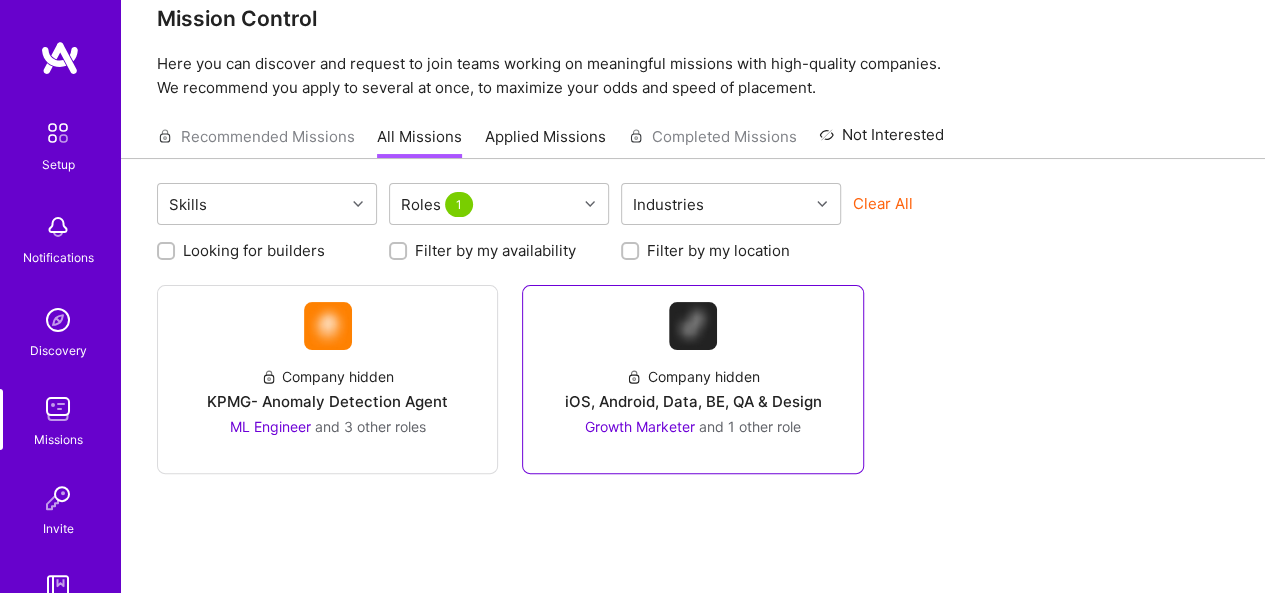scroll, scrollTop: 0, scrollLeft: 0, axis: both 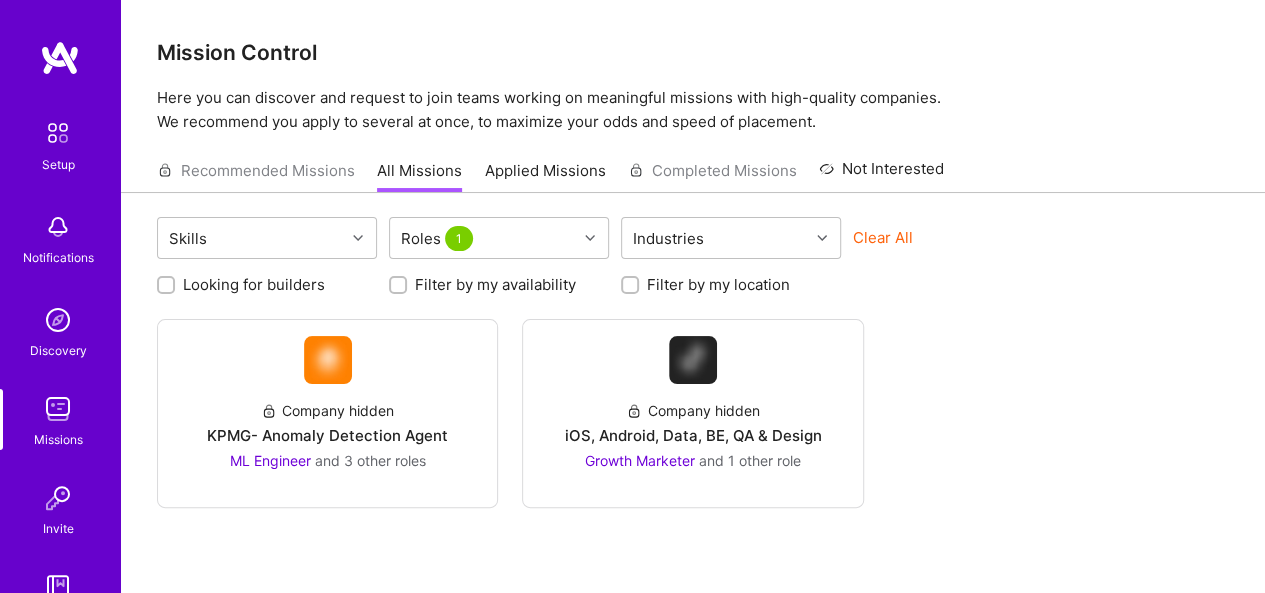 click on "Applied Missions" at bounding box center (545, 176) 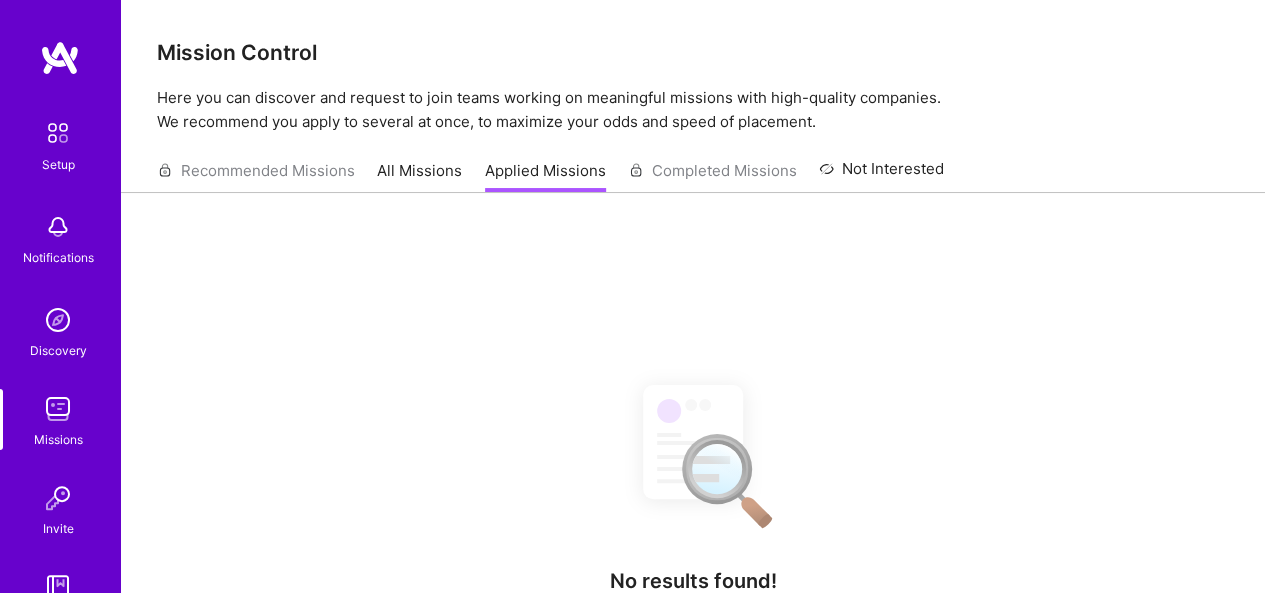 click on "All Missions" at bounding box center (419, 176) 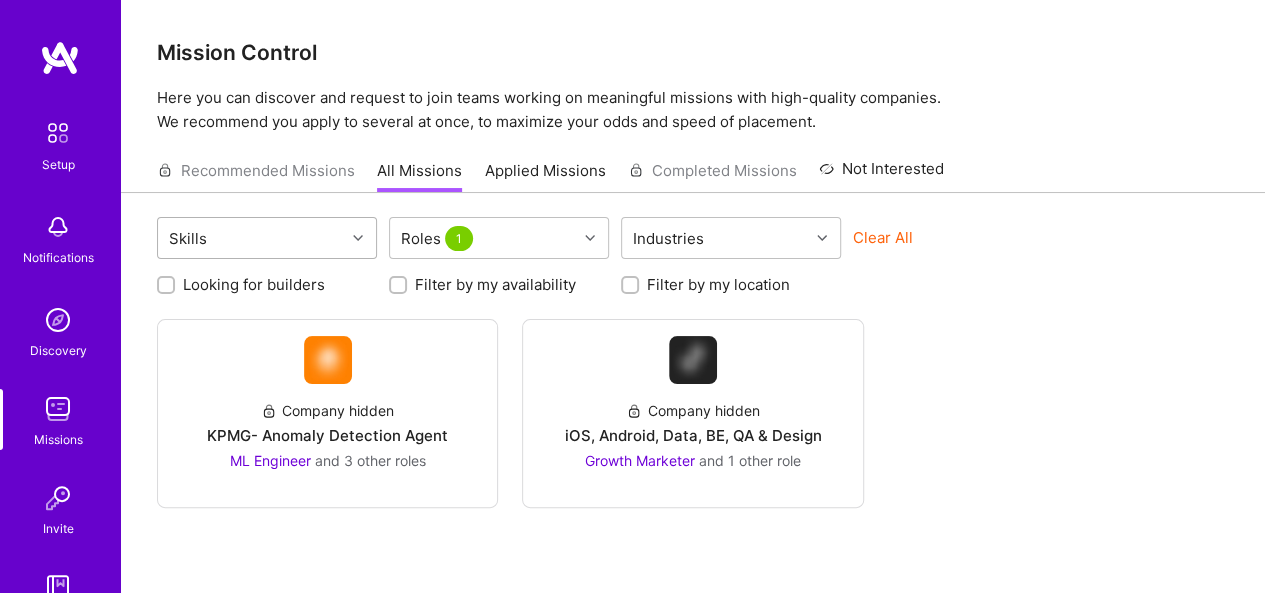 click on "Skills" at bounding box center [251, 238] 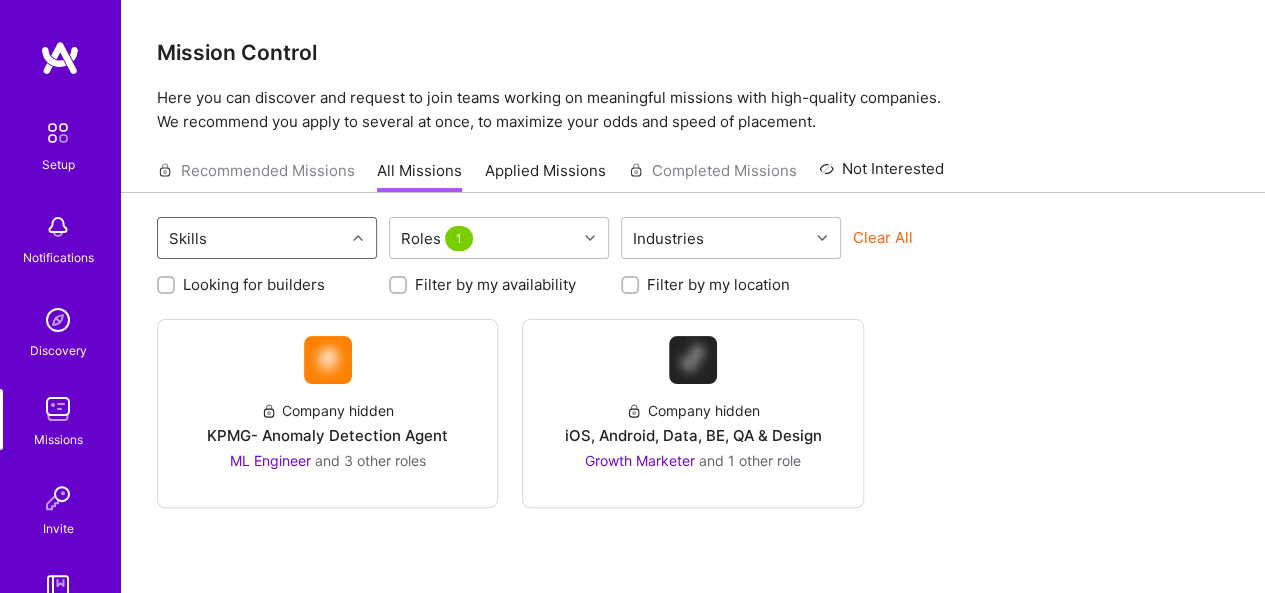 drag, startPoint x: 238, startPoint y: 226, endPoint x: 214, endPoint y: 218, distance: 25.298222 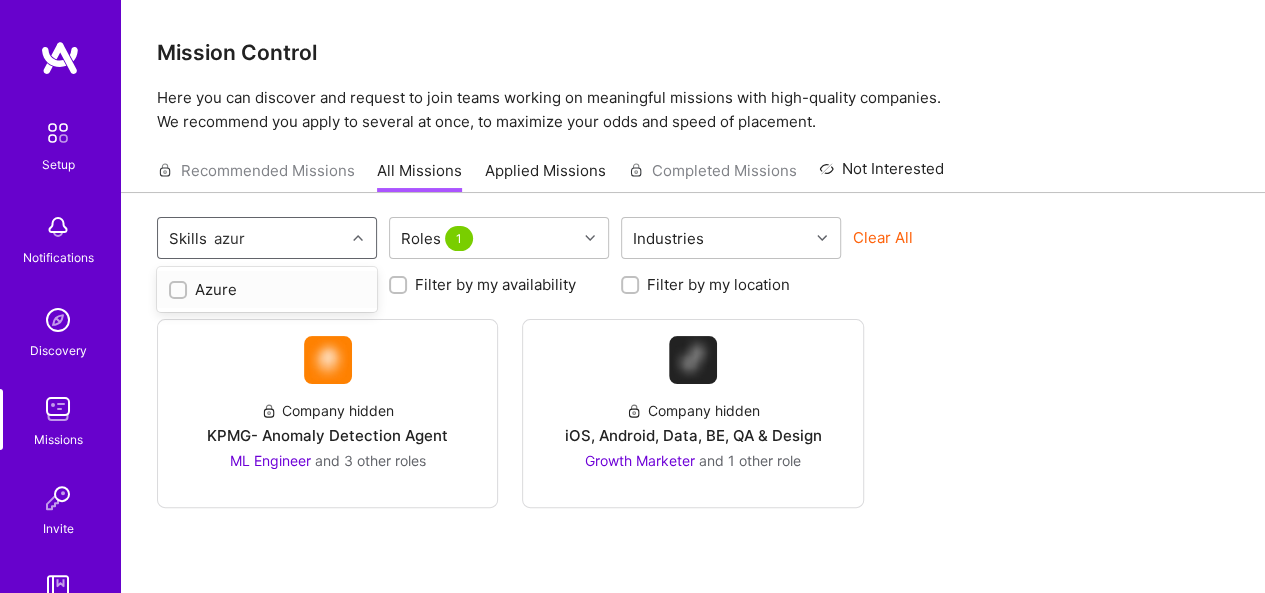type on "azure" 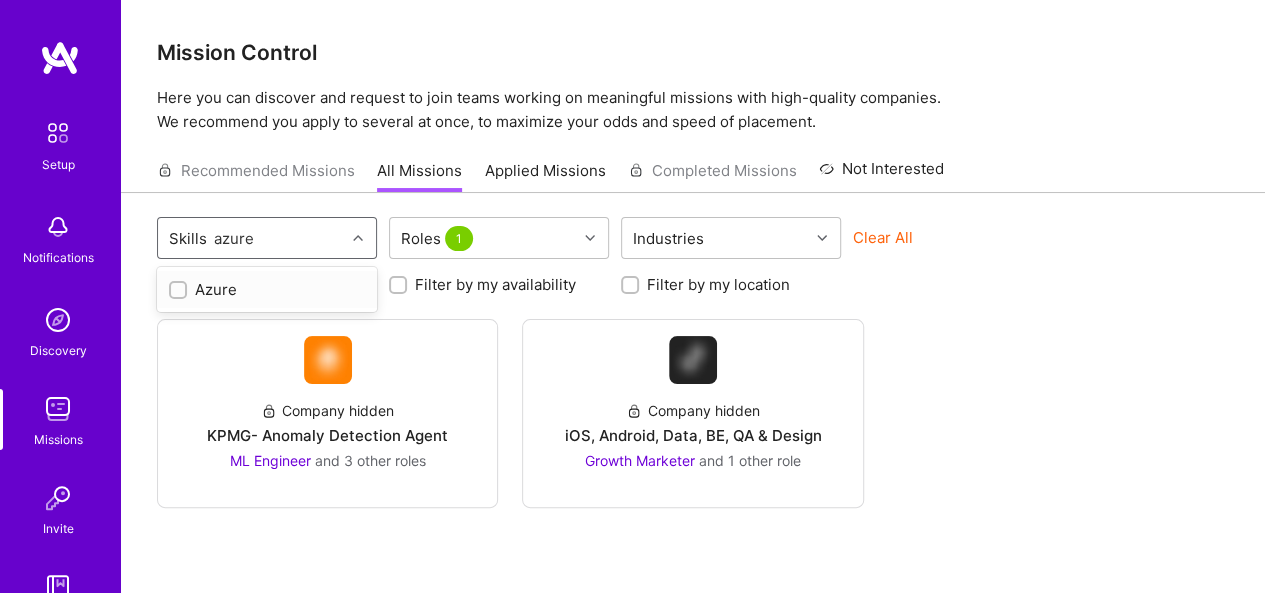 click at bounding box center (180, 291) 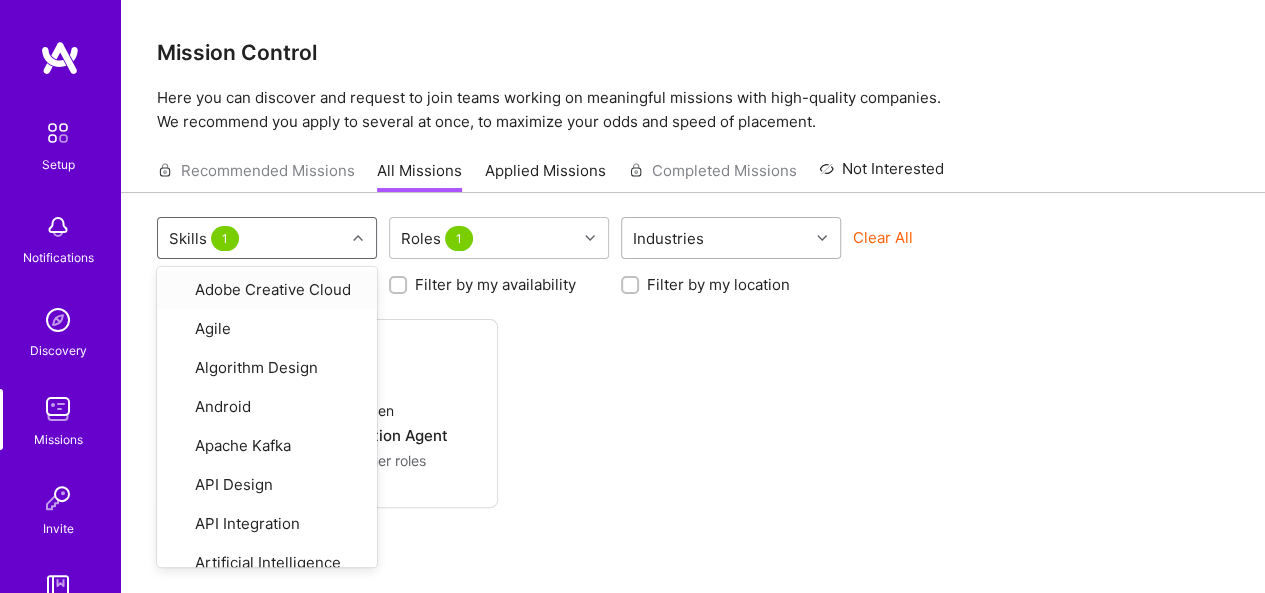 click on "Industries" at bounding box center (715, 238) 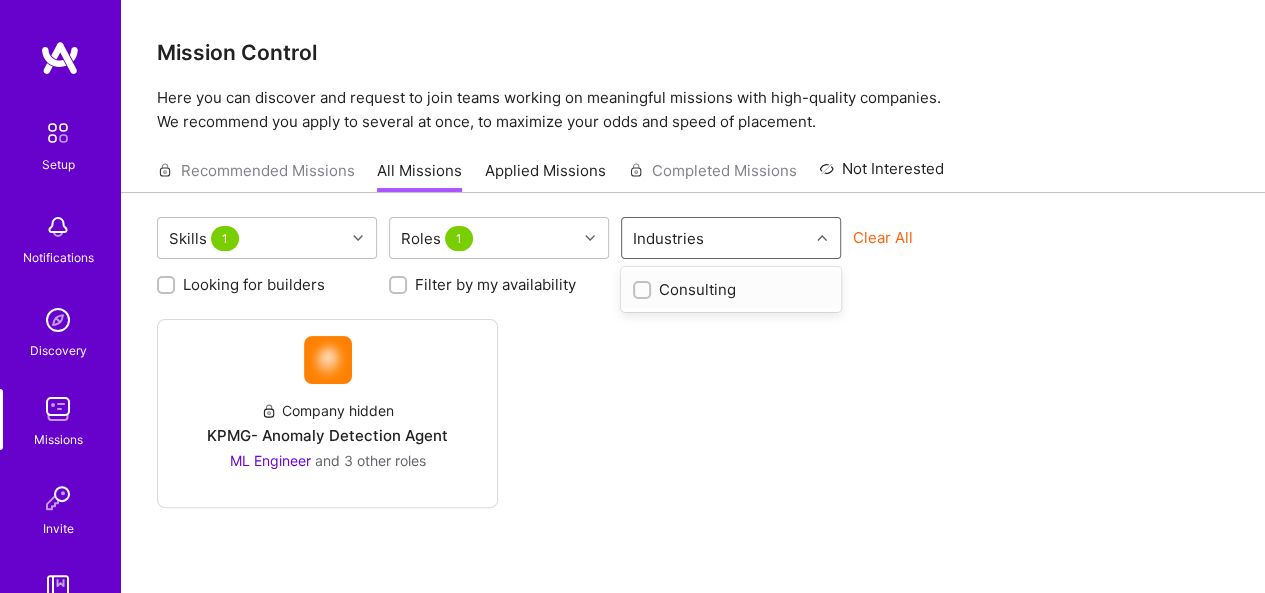 click at bounding box center [644, 291] 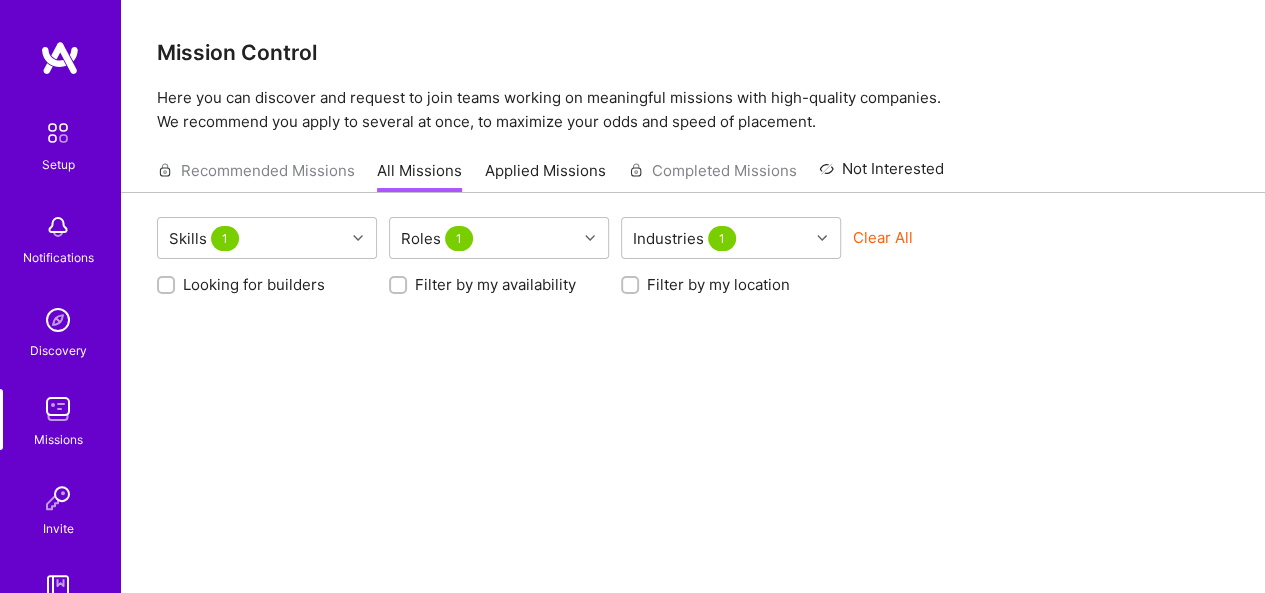 click on "Skills 1 Roles 1 Industries 1 Clear All Looking for builders Filter by my availability Filter by my location" at bounding box center (693, 430) 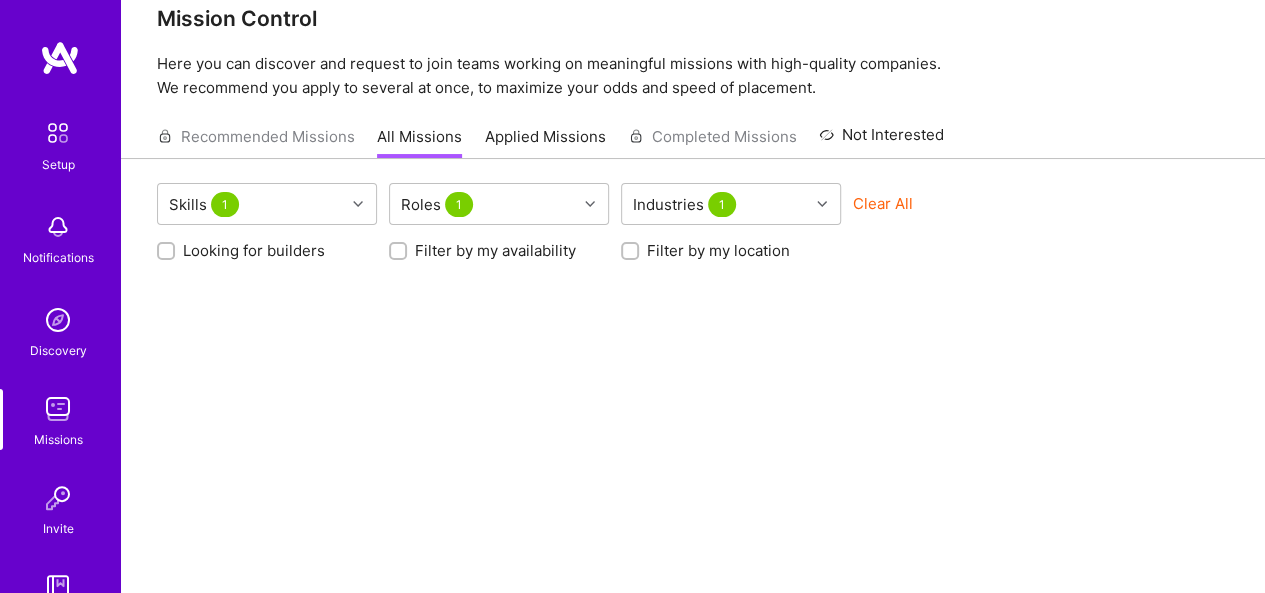 scroll, scrollTop: 0, scrollLeft: 0, axis: both 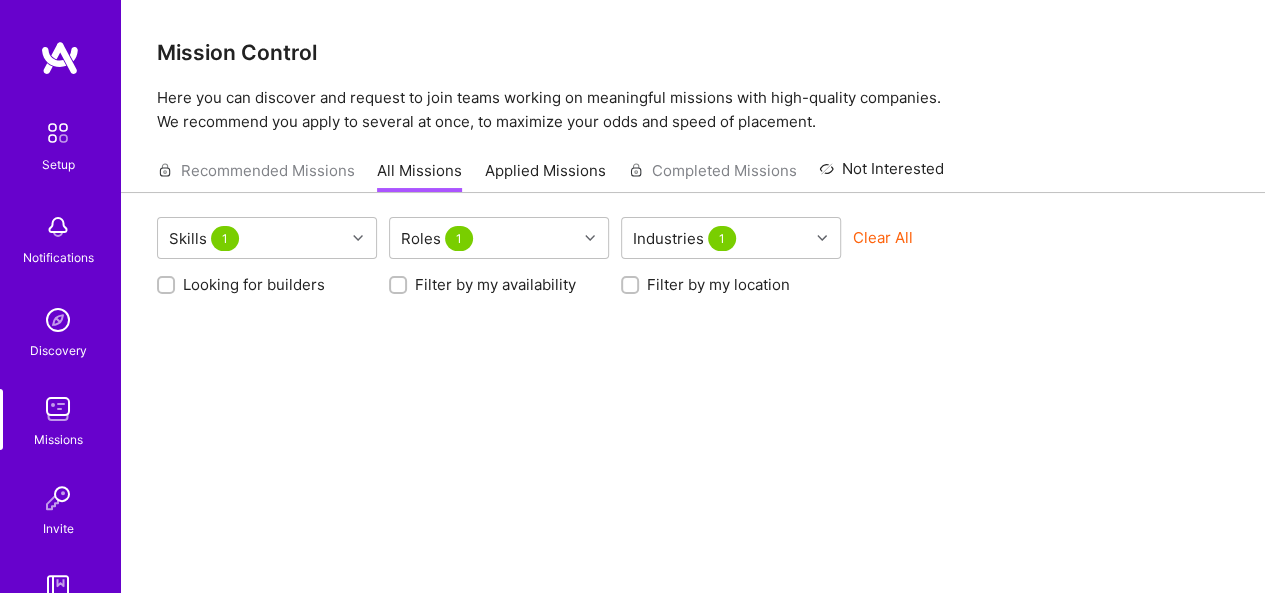 click on "Looking for builders" at bounding box center [168, 286] 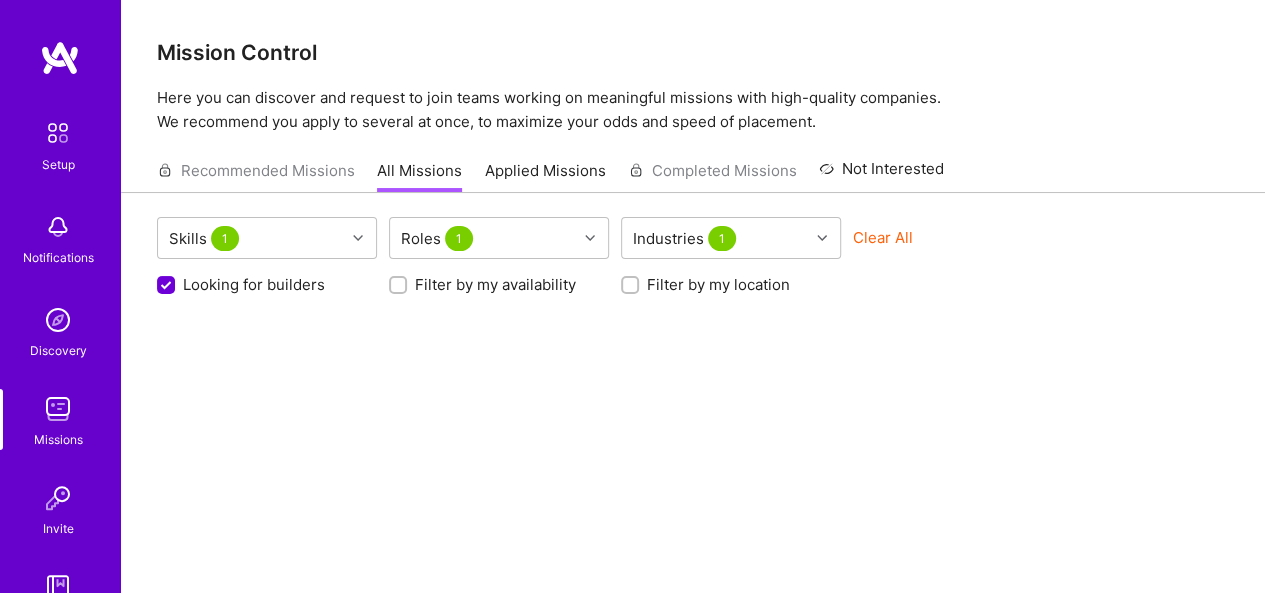 click on "Filter by my availability" at bounding box center (400, 286) 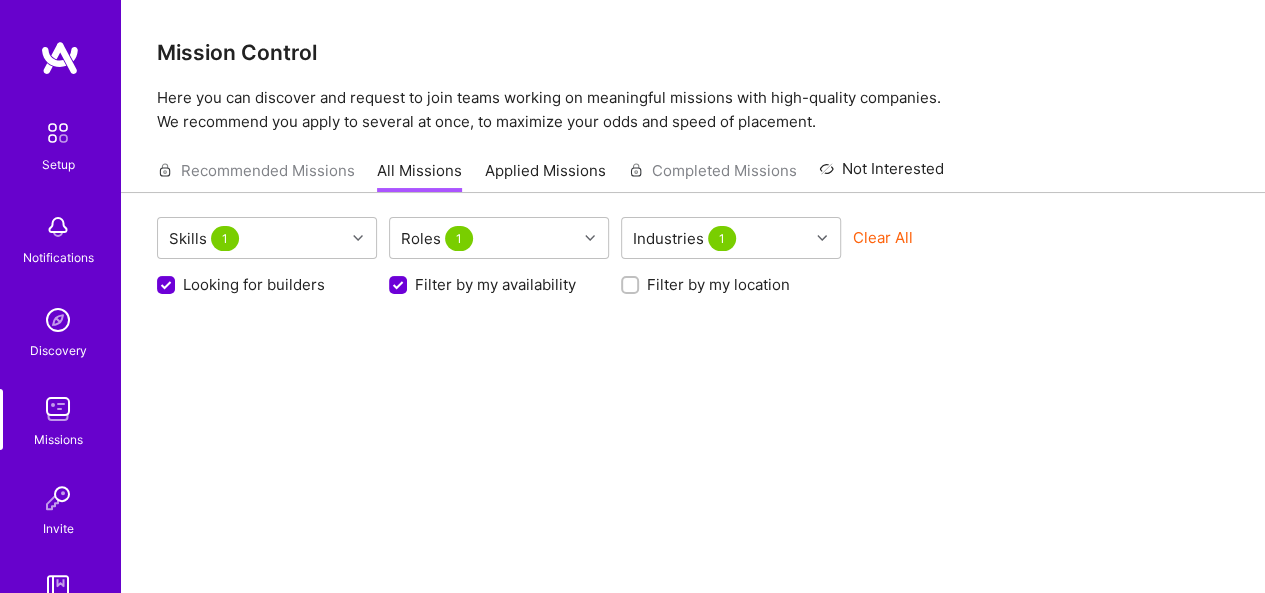 click on "Filter by my location" at bounding box center [731, 284] 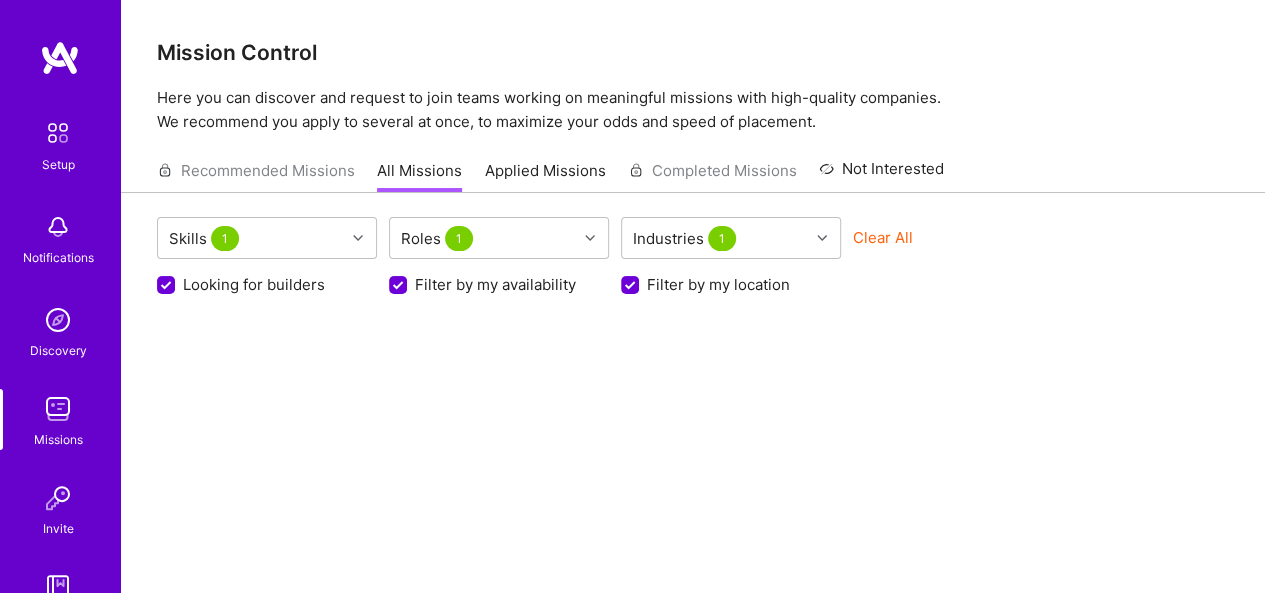 click on "Skills 1 Roles 1 Industries 1 Clear All Looking for builders Filter by my availability Filter by my location" at bounding box center (693, 430) 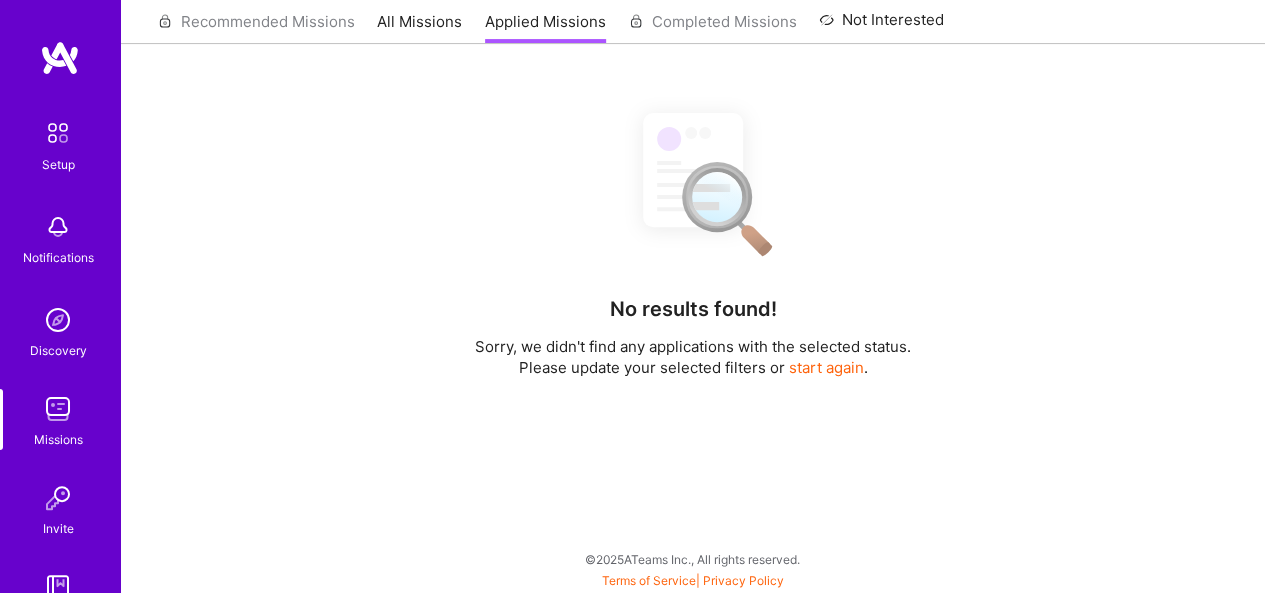 scroll, scrollTop: 0, scrollLeft: 0, axis: both 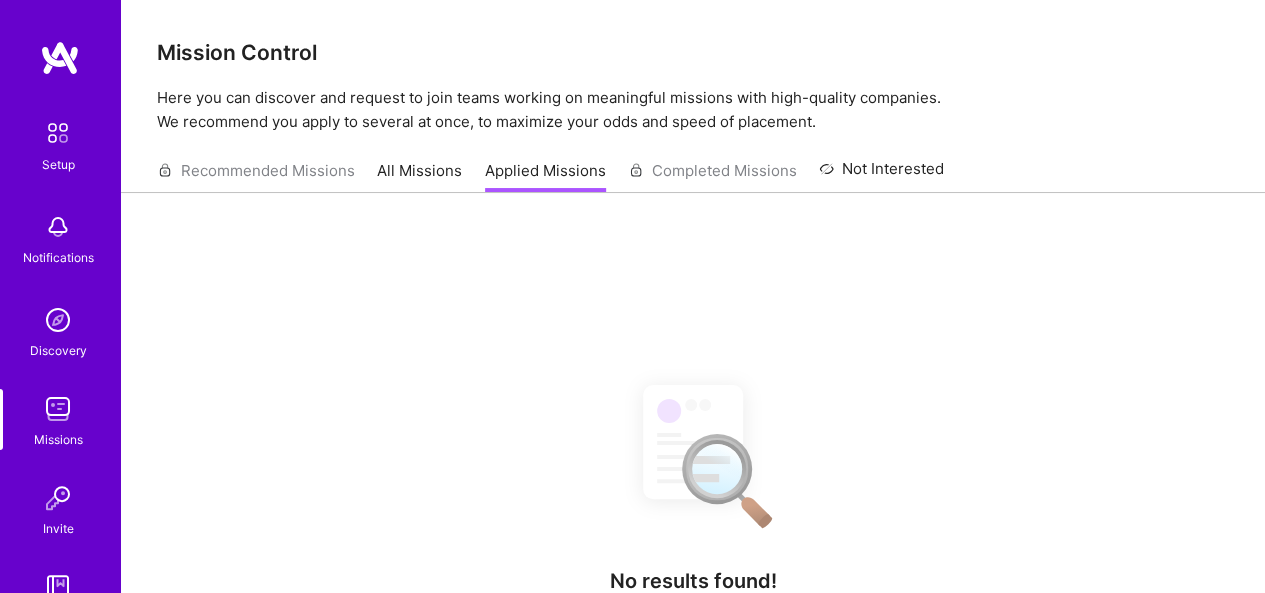 click on "Recommended Missions   All Missions   Applied Missions
Completed Missions   Not Interested" at bounding box center [550, 170] 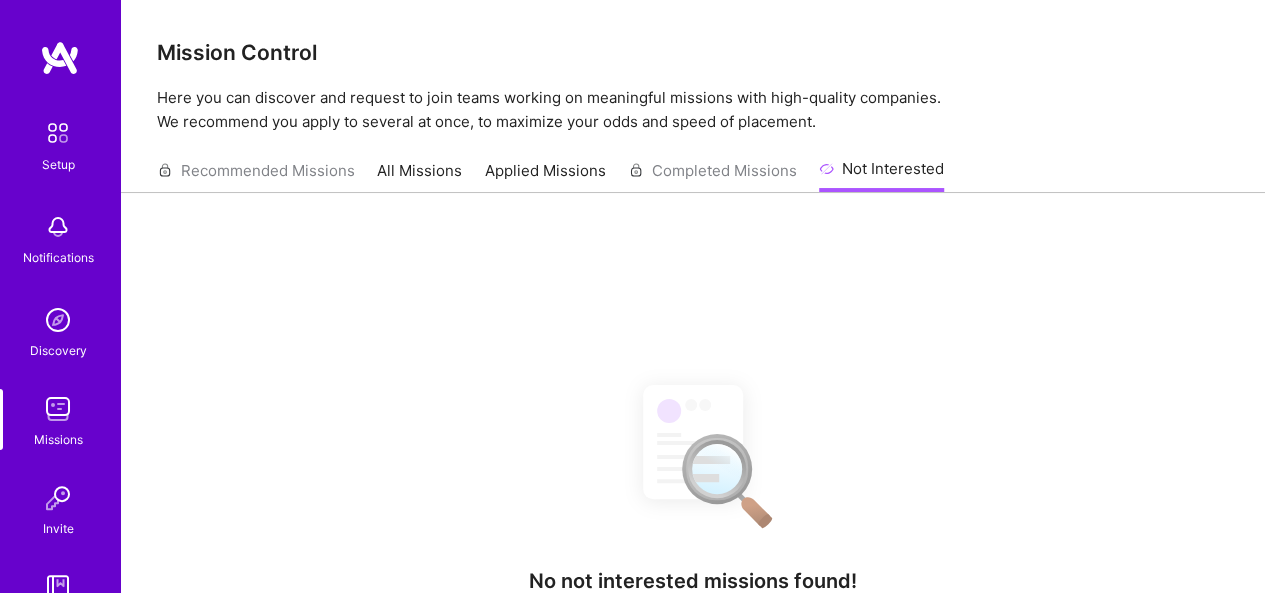 click on "Applied Missions" at bounding box center (545, 176) 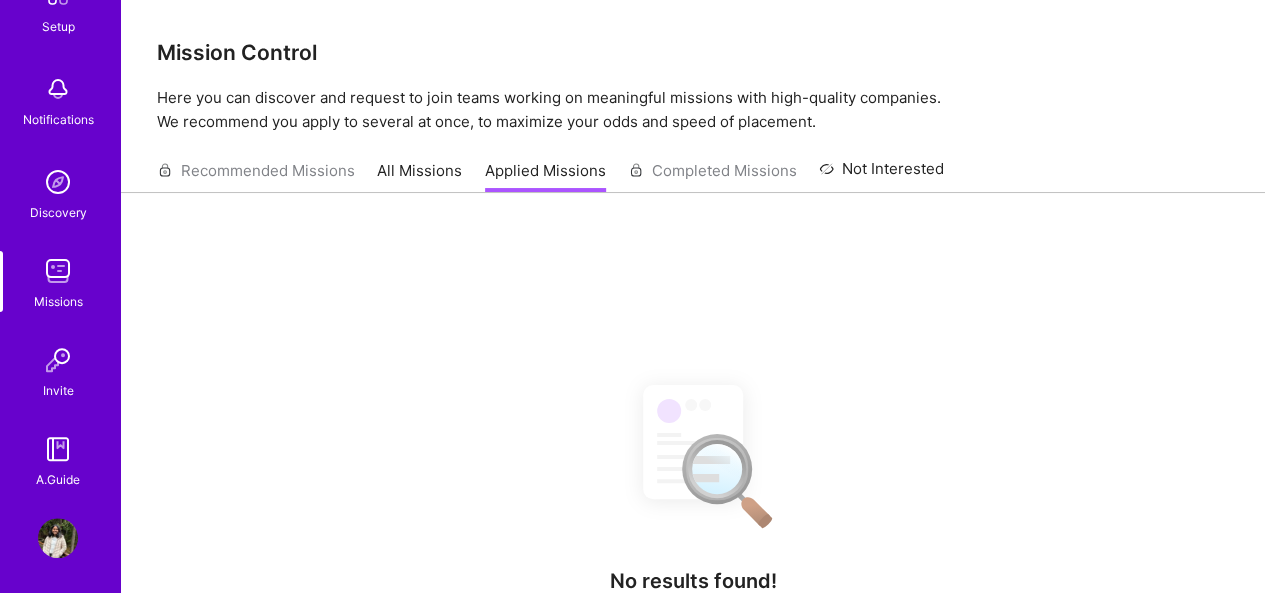 scroll, scrollTop: 142, scrollLeft: 0, axis: vertical 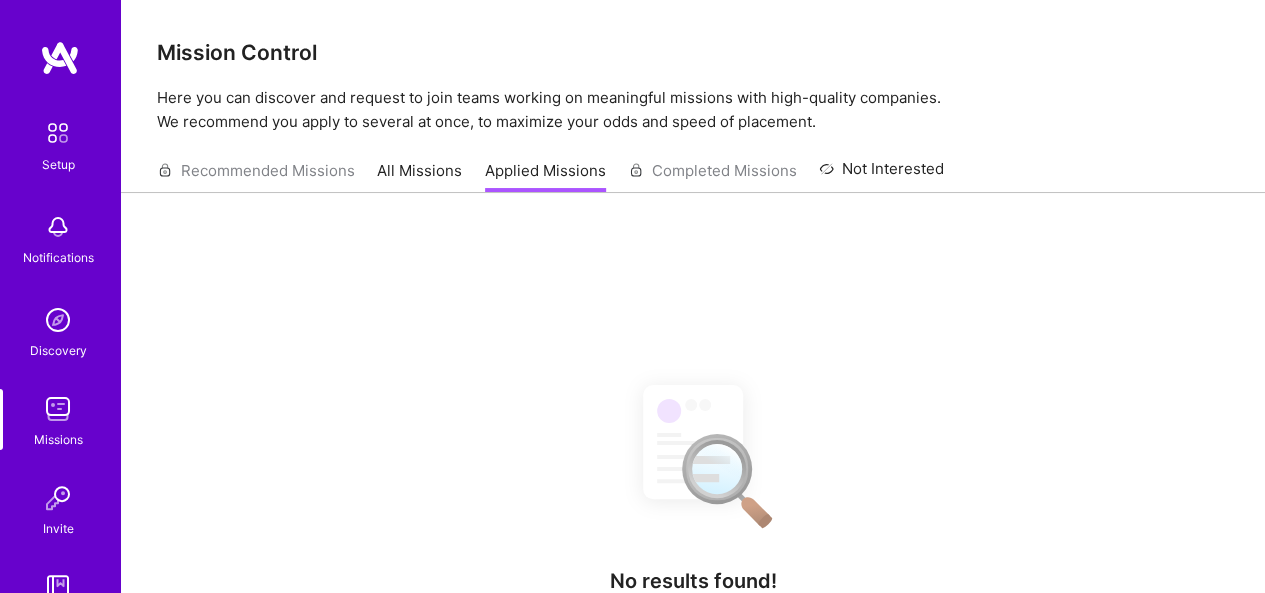 click on "All Missions" at bounding box center [419, 176] 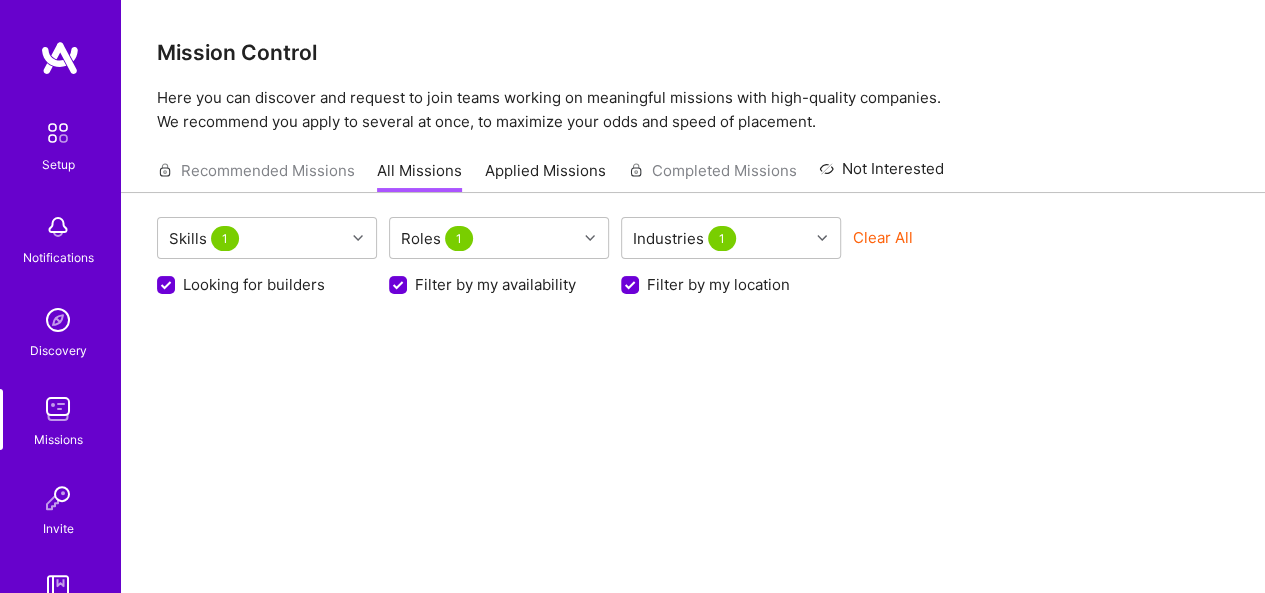 click on "Applied Missions" at bounding box center [545, 176] 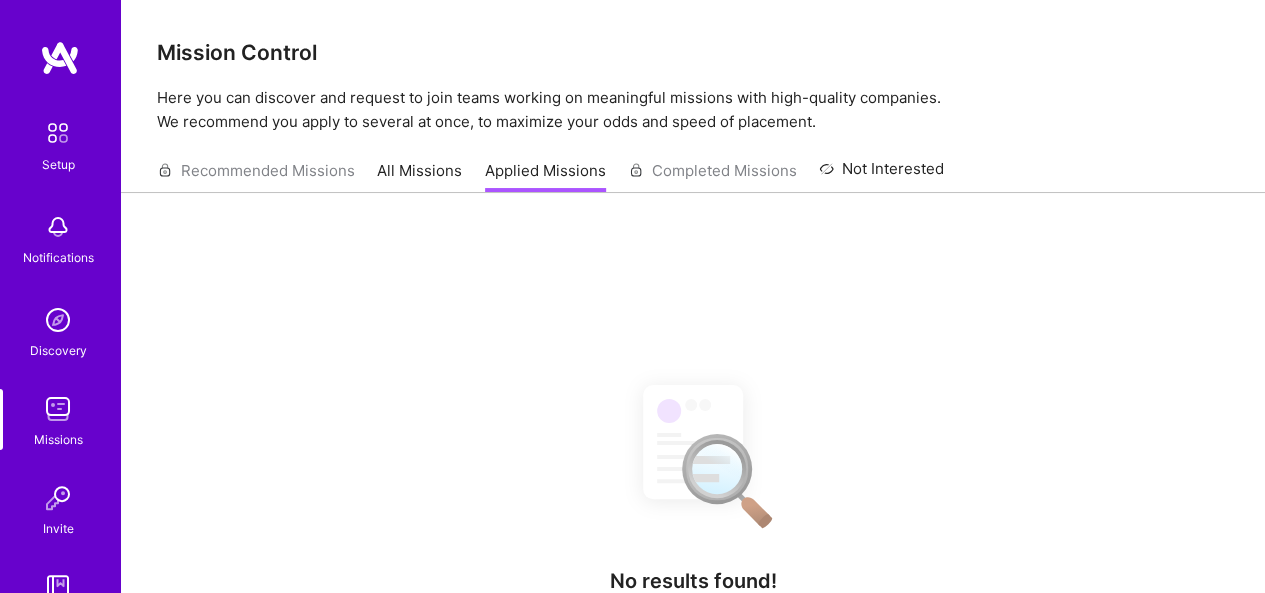click on "All Missions" at bounding box center [419, 176] 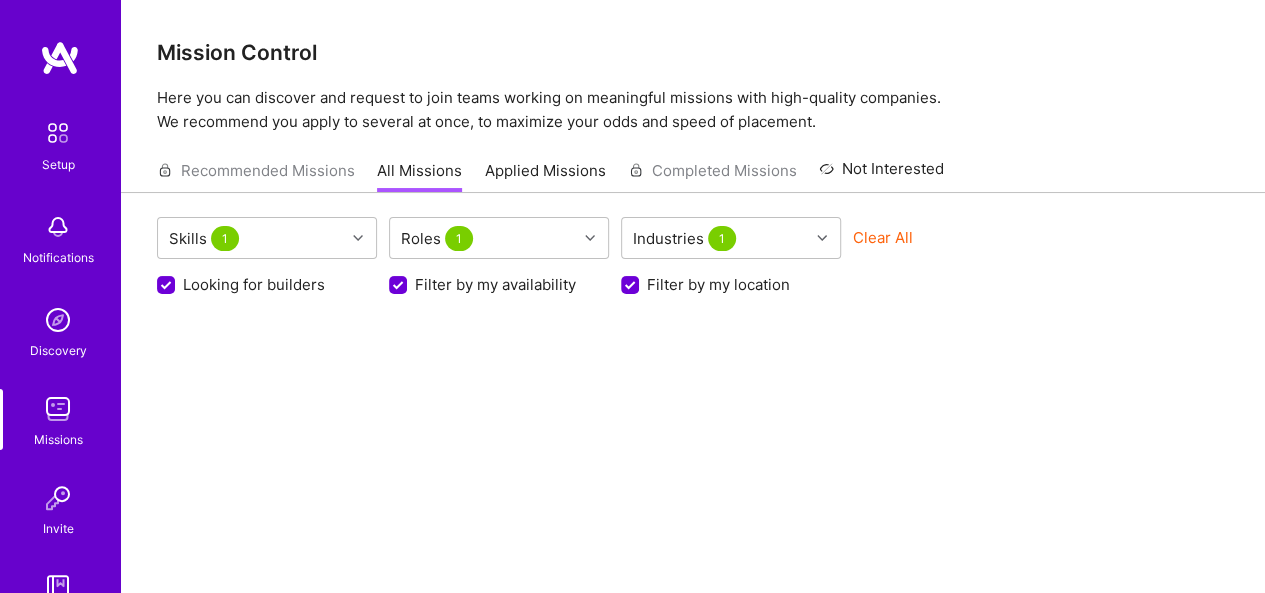 click on "Skills 1 Roles 1 Industries 1 Clear All" at bounding box center [693, 240] 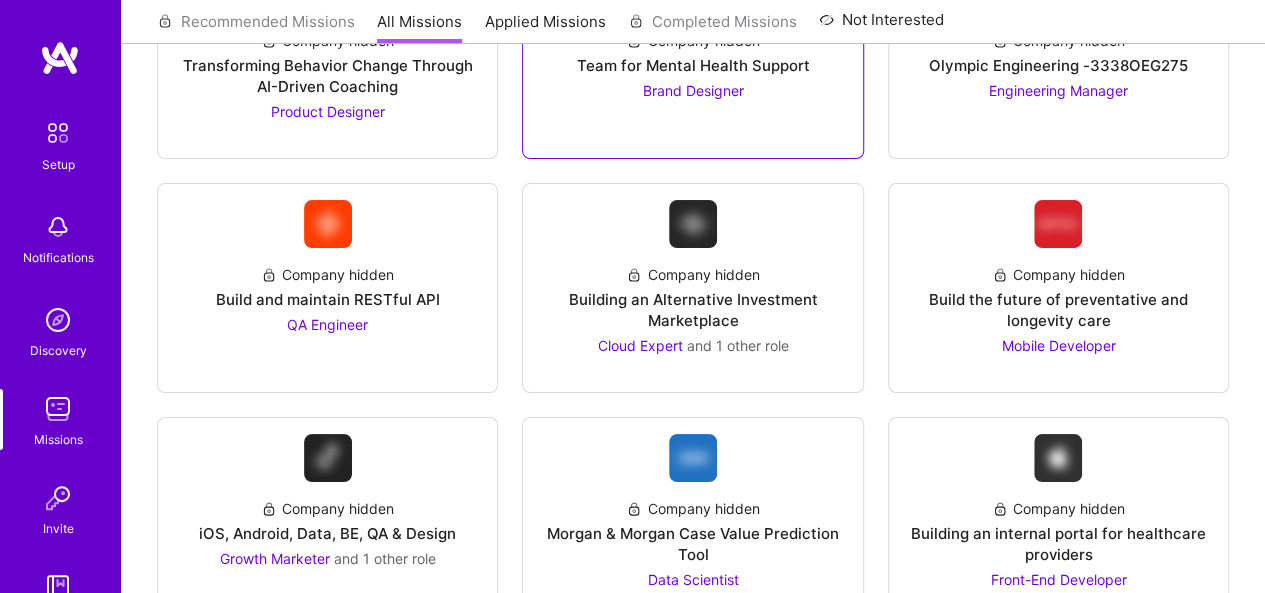 scroll, scrollTop: 3702, scrollLeft: 0, axis: vertical 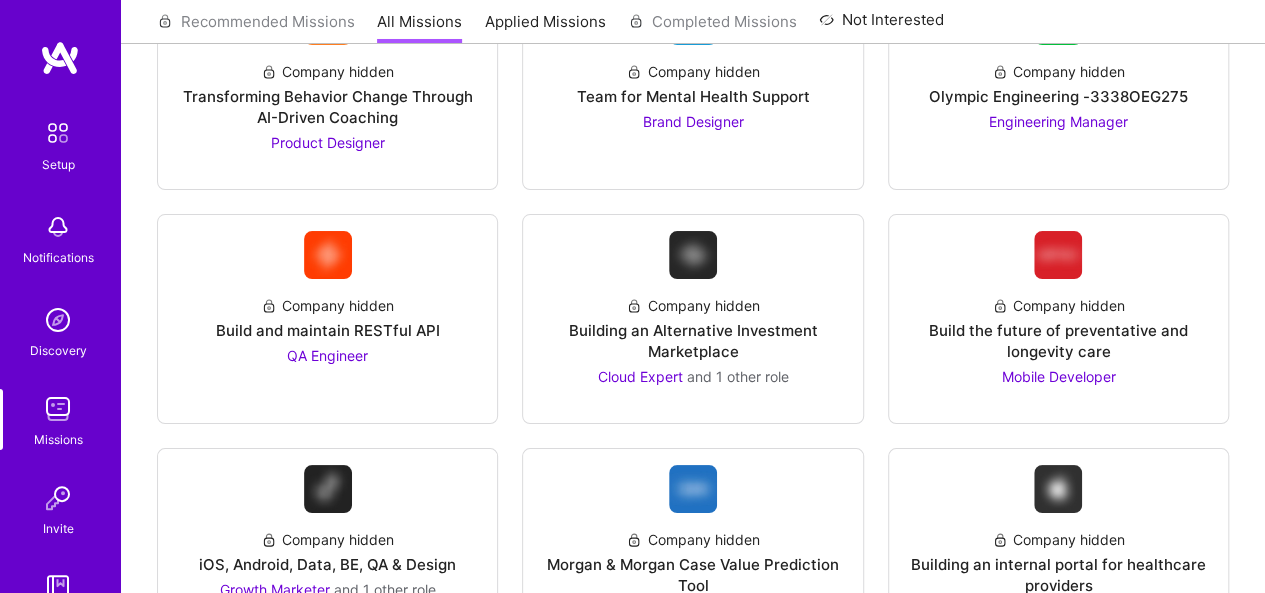 click on "Applied Missions" at bounding box center [545, 27] 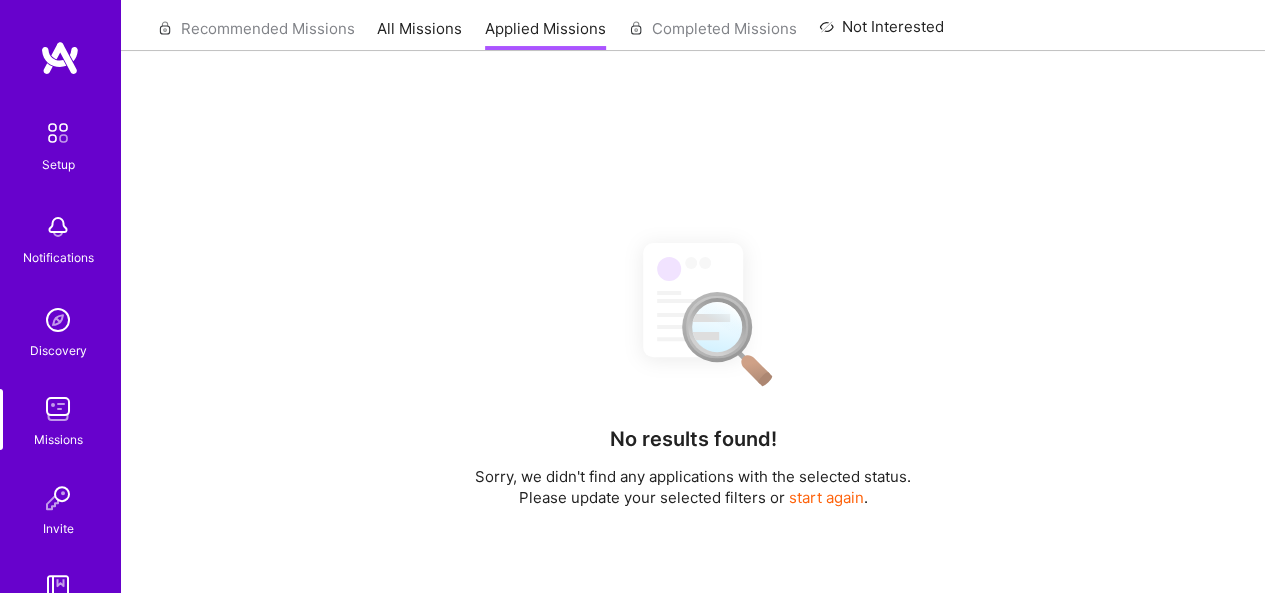 scroll, scrollTop: 272, scrollLeft: 0, axis: vertical 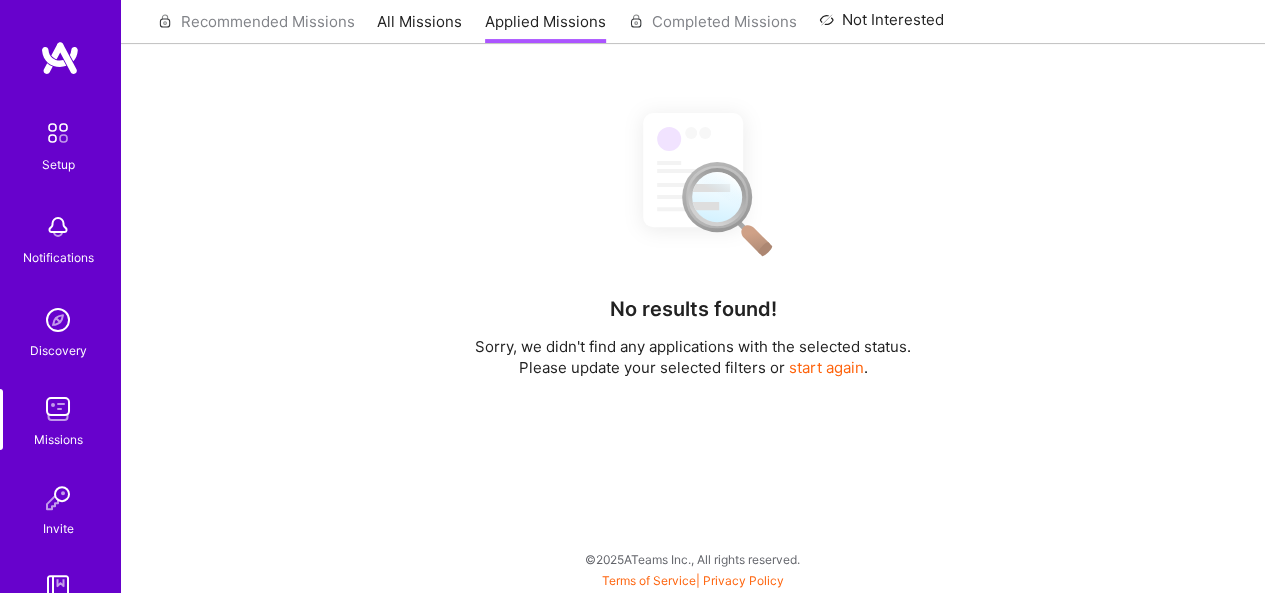 click on "start again" at bounding box center [826, 367] 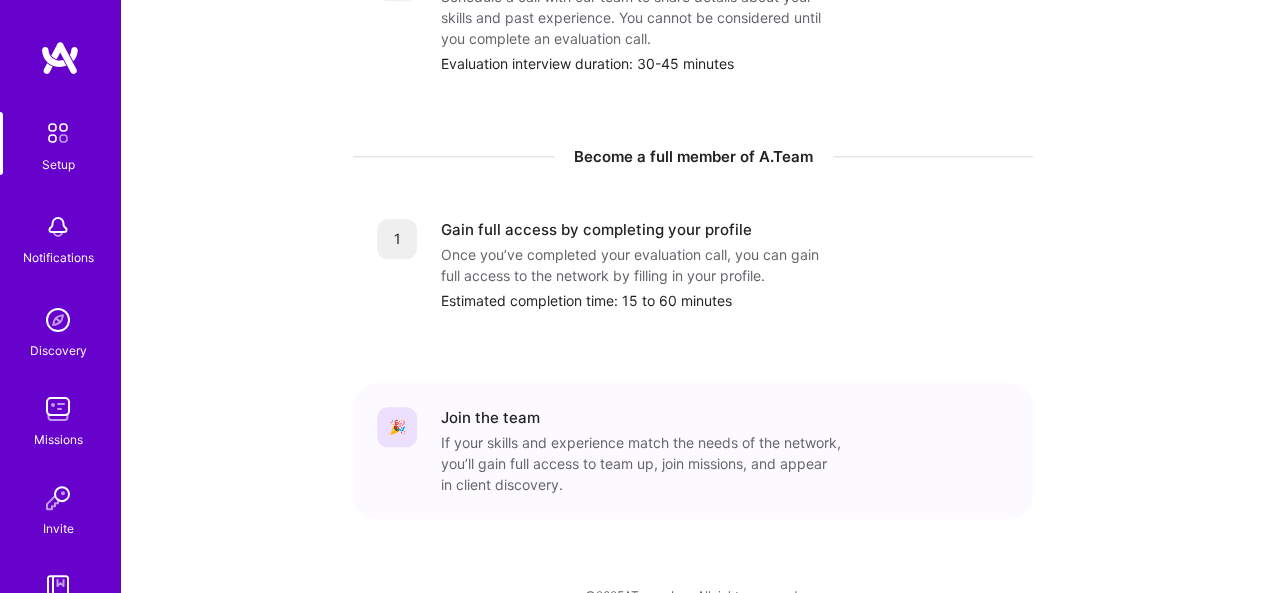 scroll, scrollTop: 976, scrollLeft: 0, axis: vertical 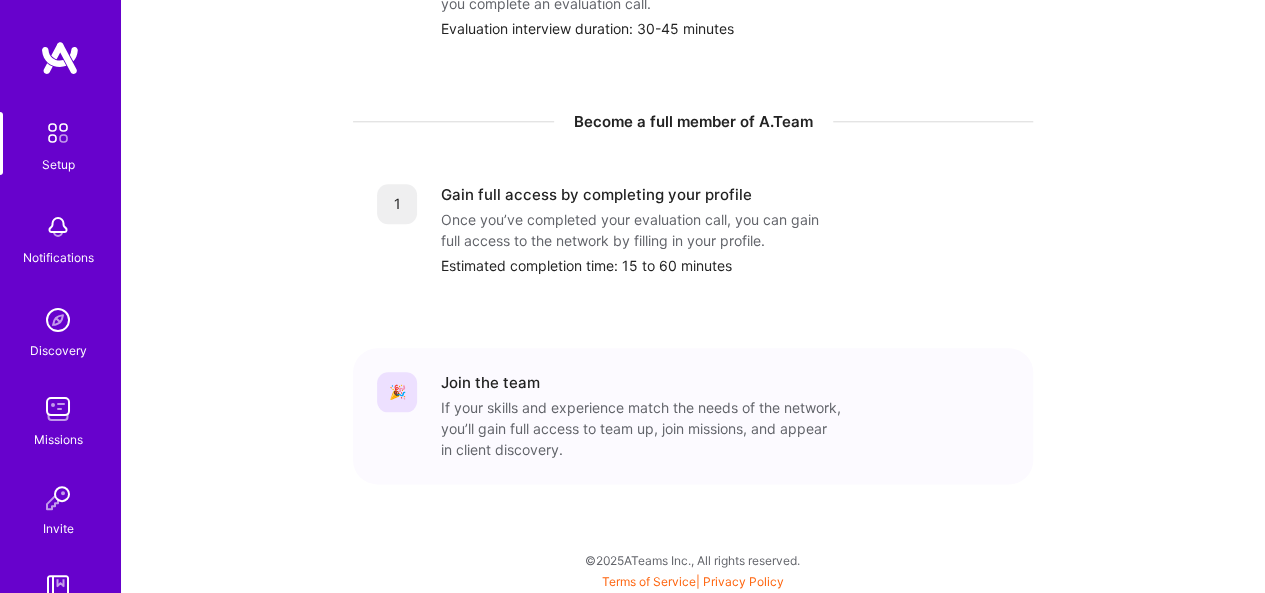 click on "Notifications" at bounding box center (58, 237) 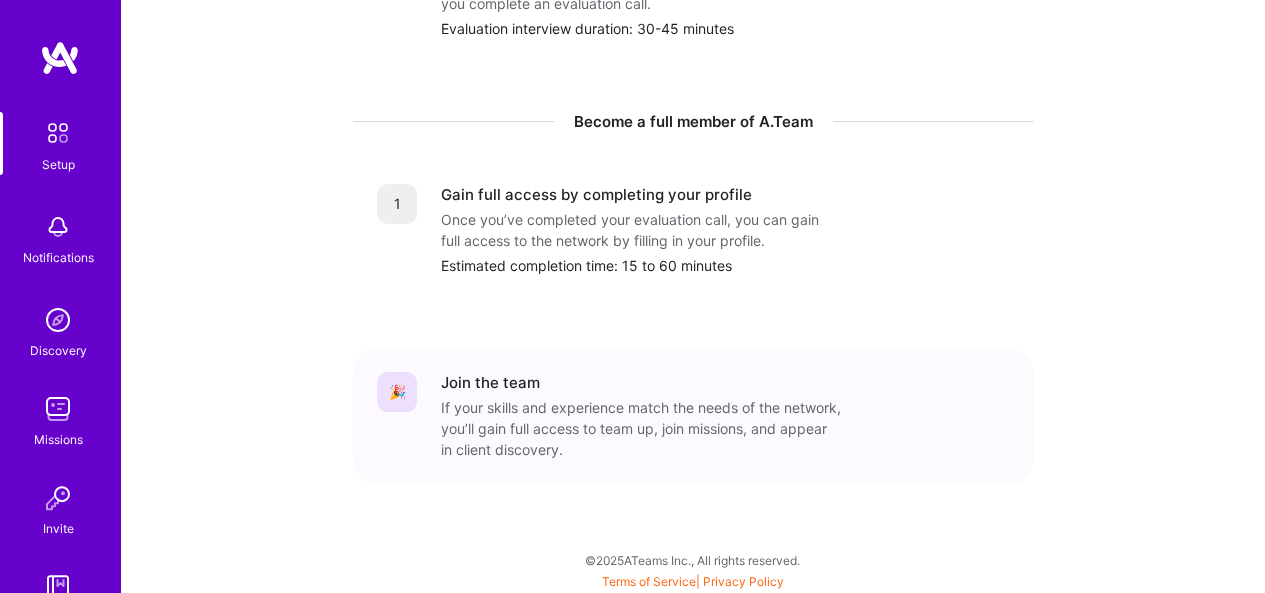 click on "Discovery" at bounding box center (58, 350) 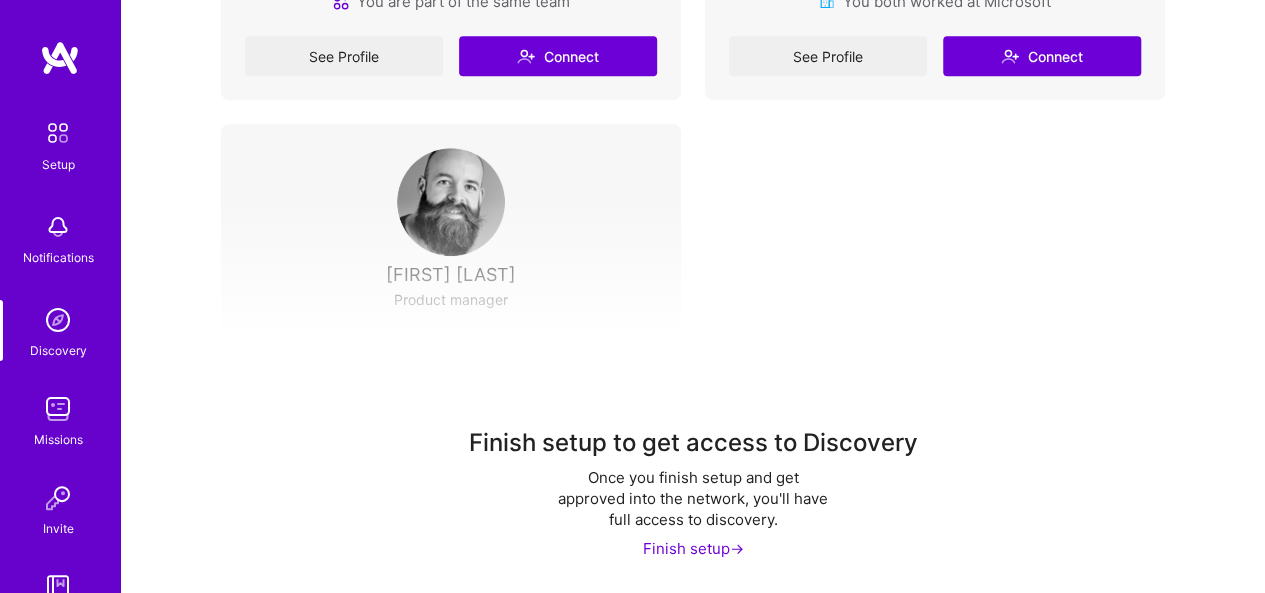 scroll, scrollTop: 0, scrollLeft: 0, axis: both 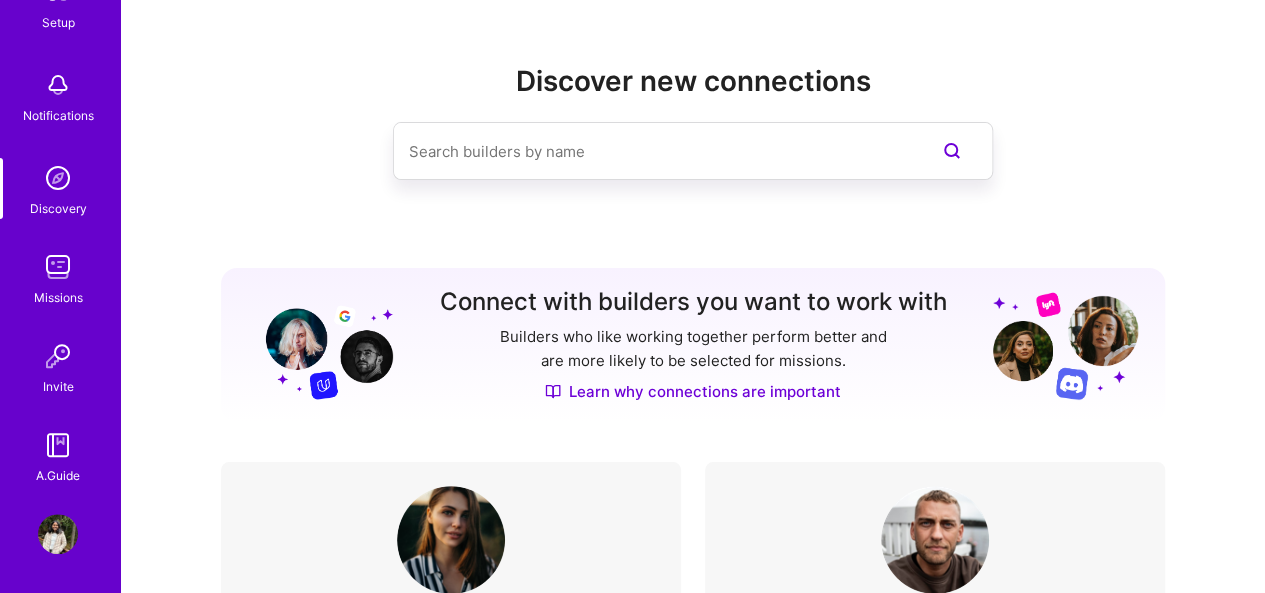 click at bounding box center [58, 356] 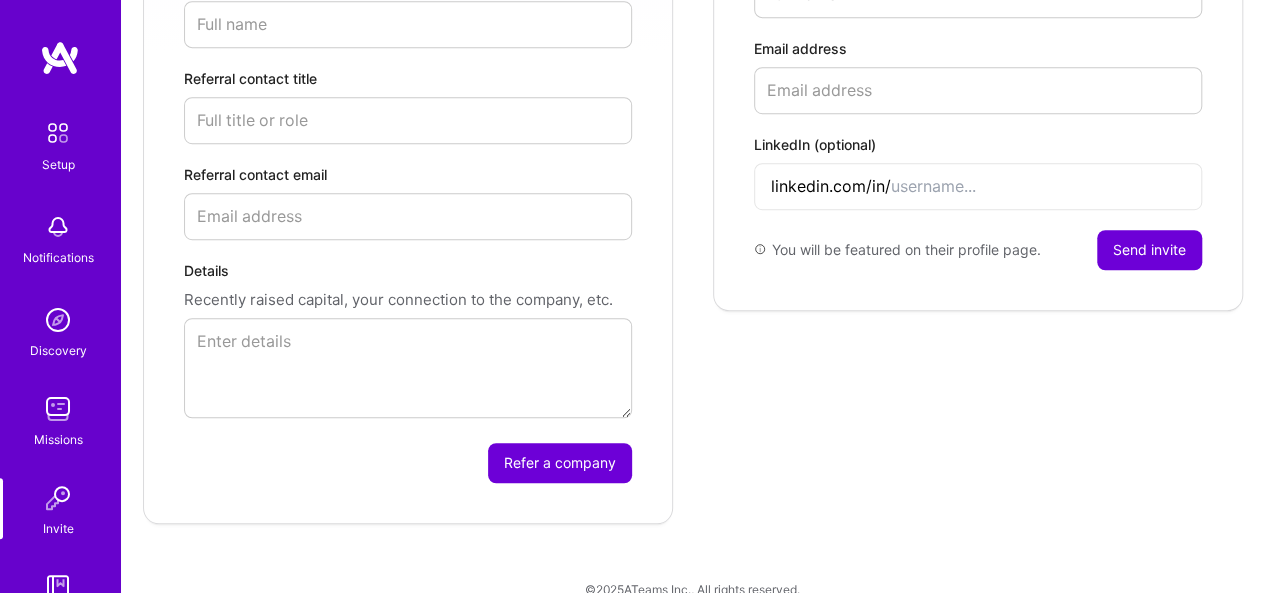 scroll, scrollTop: 594, scrollLeft: 0, axis: vertical 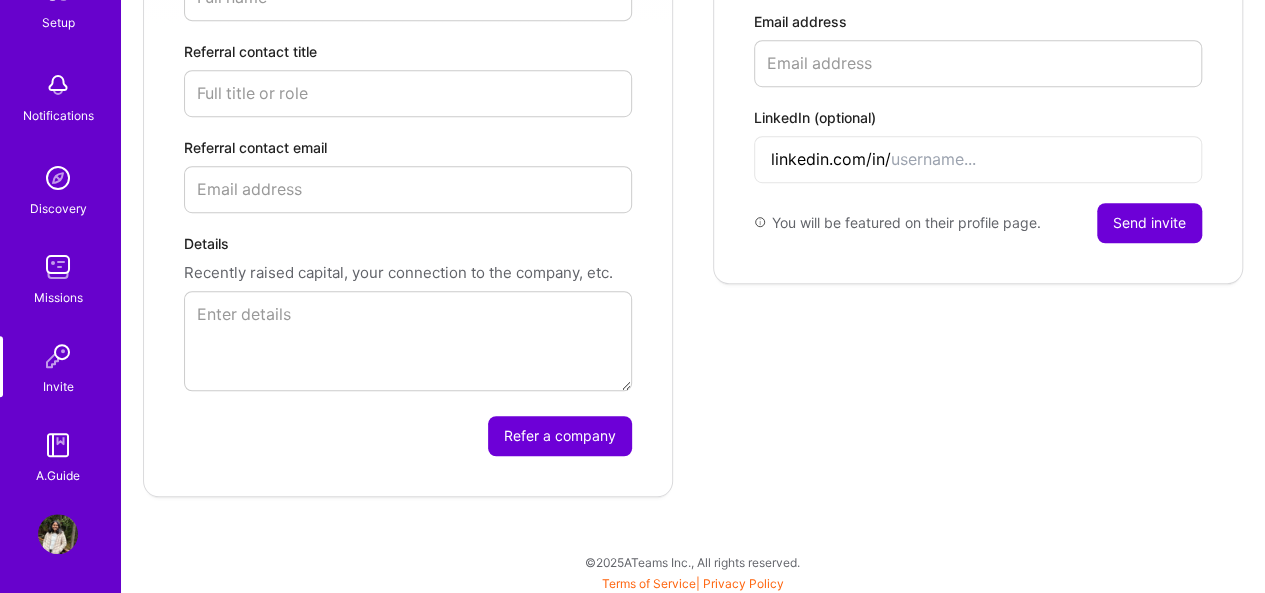click at bounding box center (58, 445) 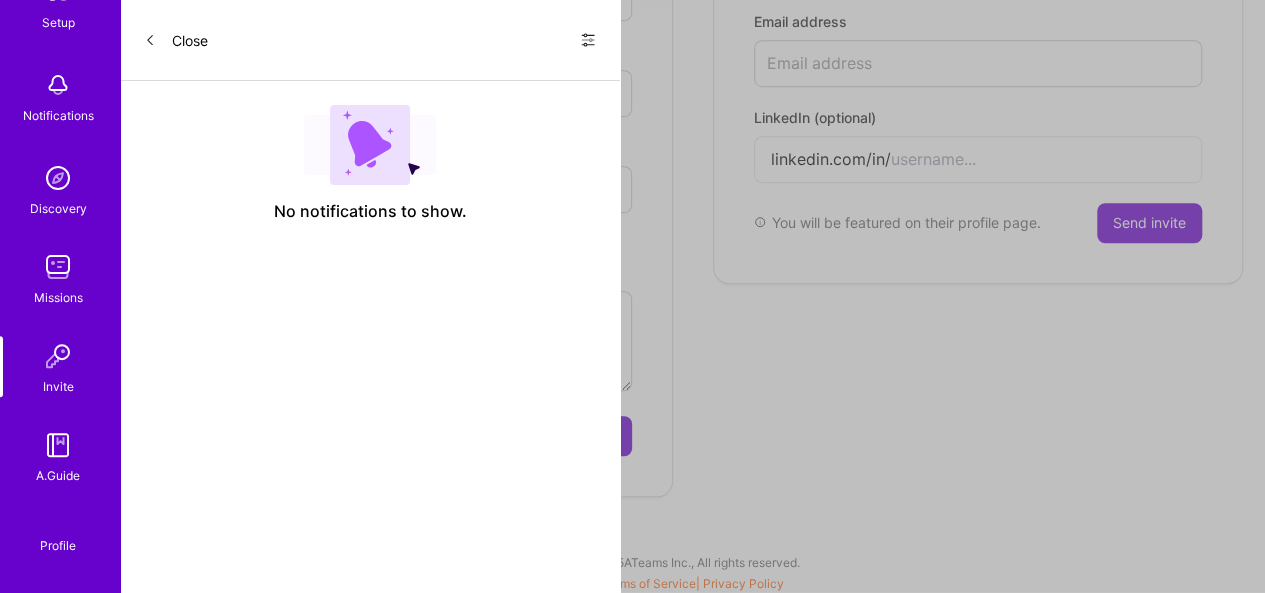 scroll, scrollTop: 0, scrollLeft: 0, axis: both 